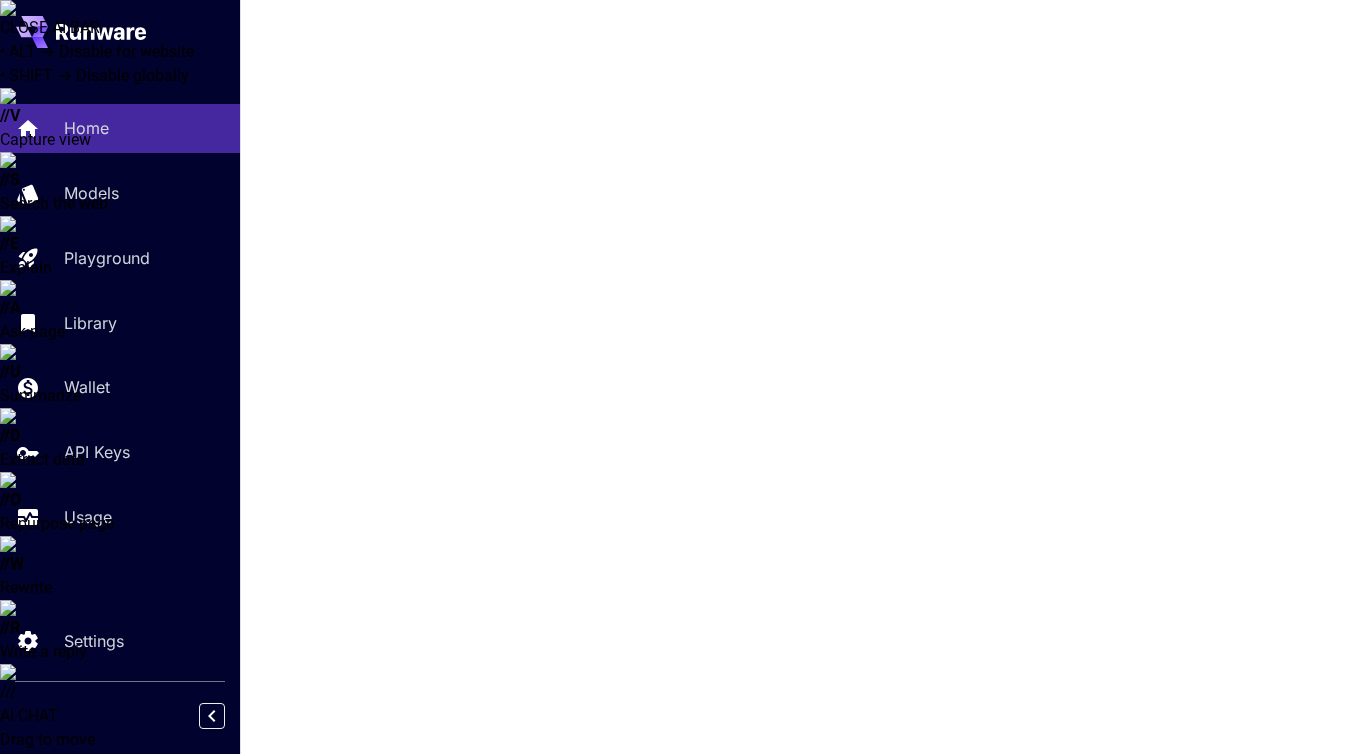scroll, scrollTop: 0, scrollLeft: 0, axis: both 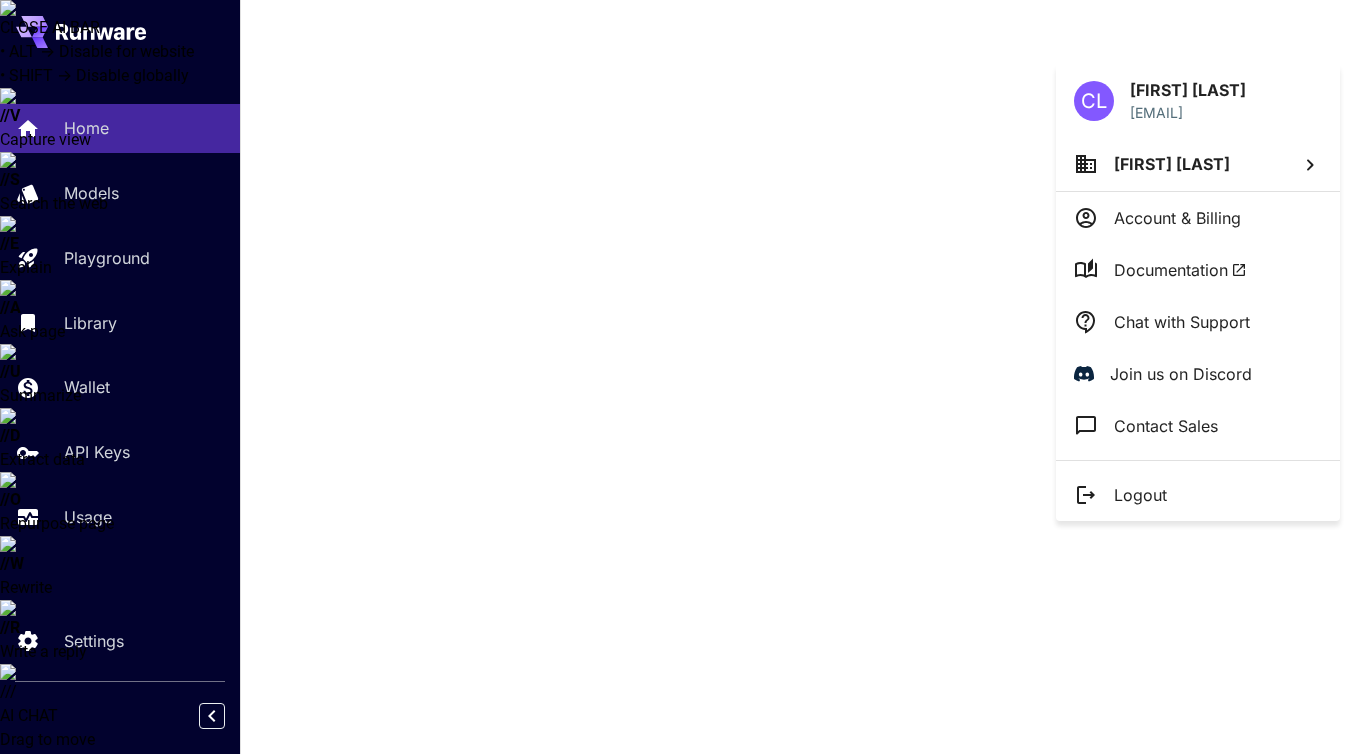 click on "Logout" at bounding box center (1172, 164) 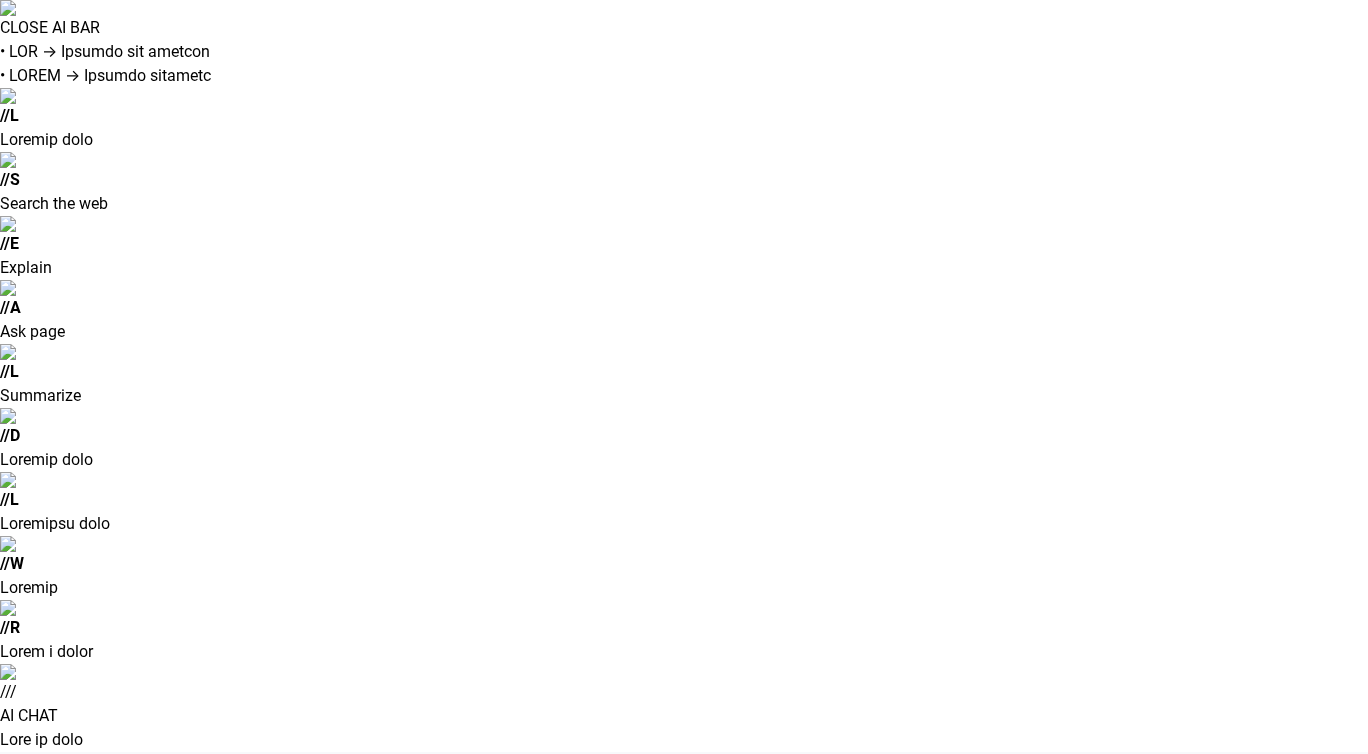 scroll, scrollTop: 0, scrollLeft: 0, axis: both 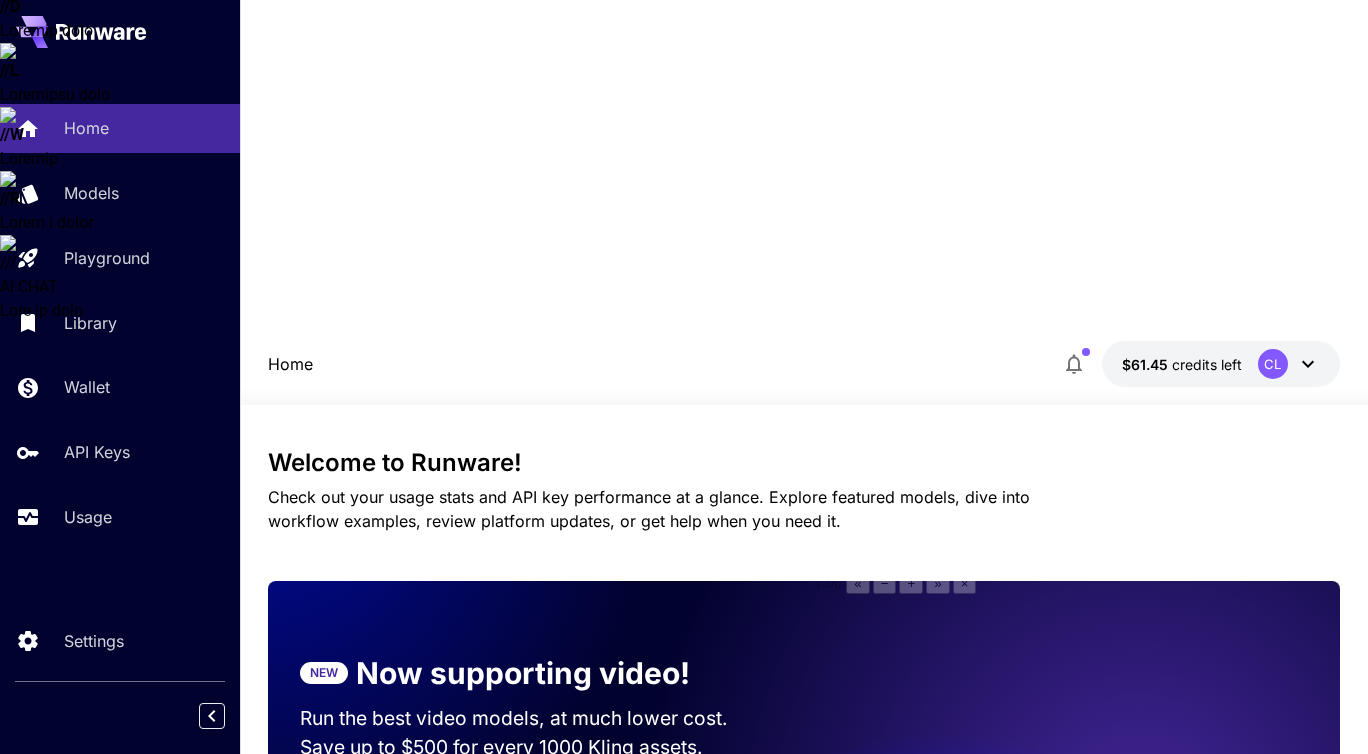 click on "KlingAI" at bounding box center [746, 895] 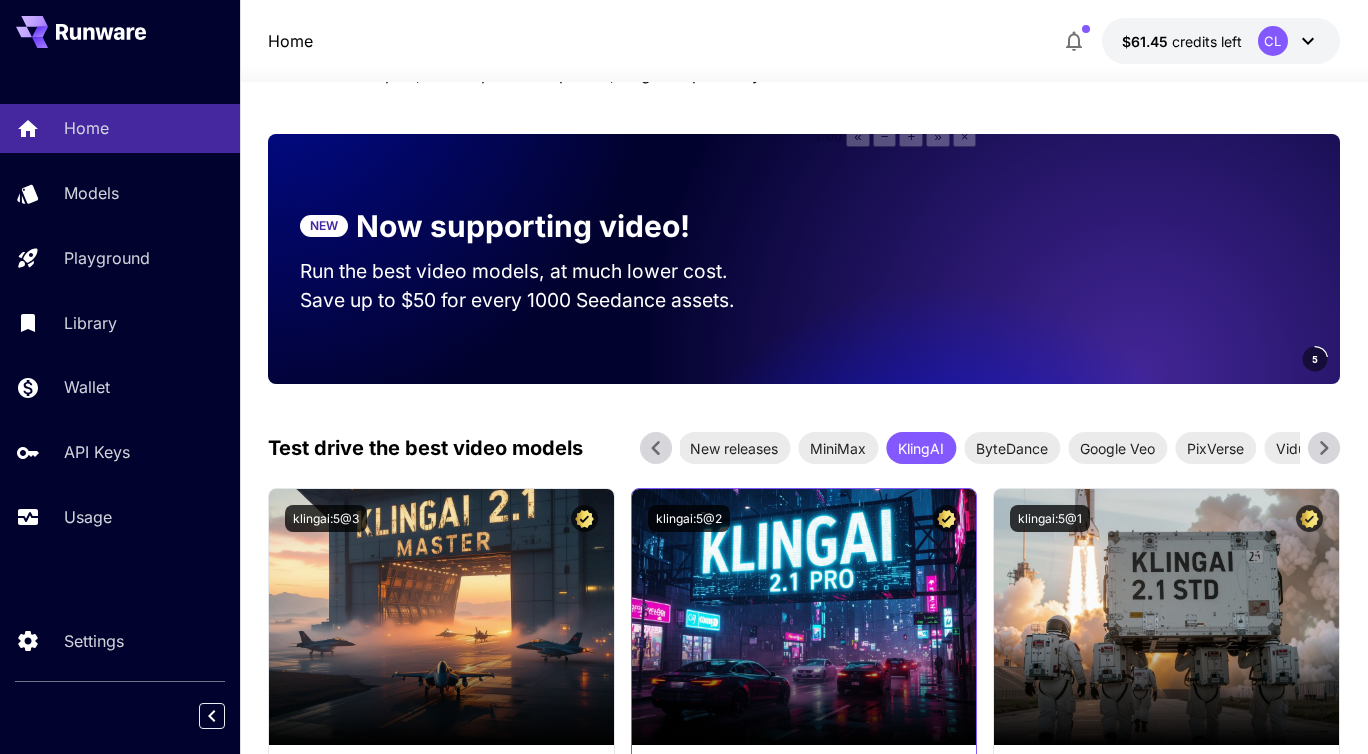 scroll, scrollTop: 905, scrollLeft: 0, axis: vertical 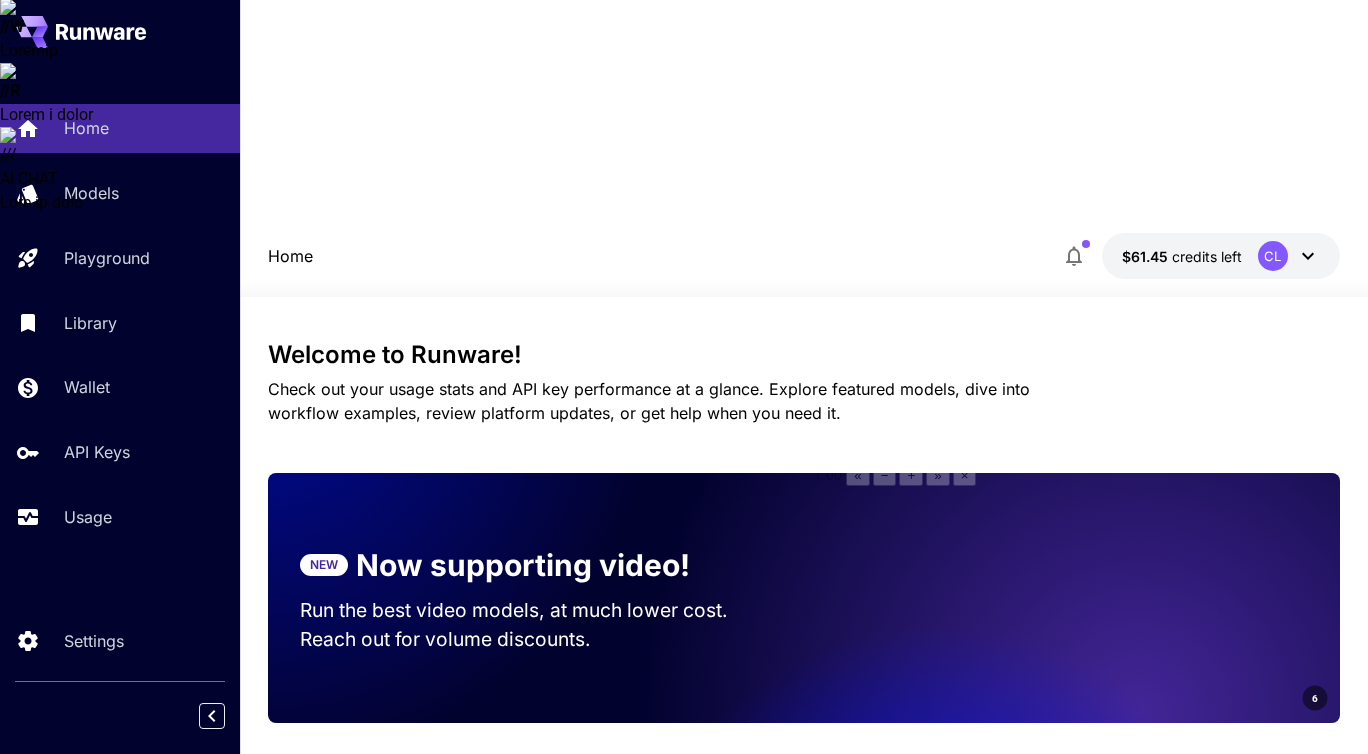 type 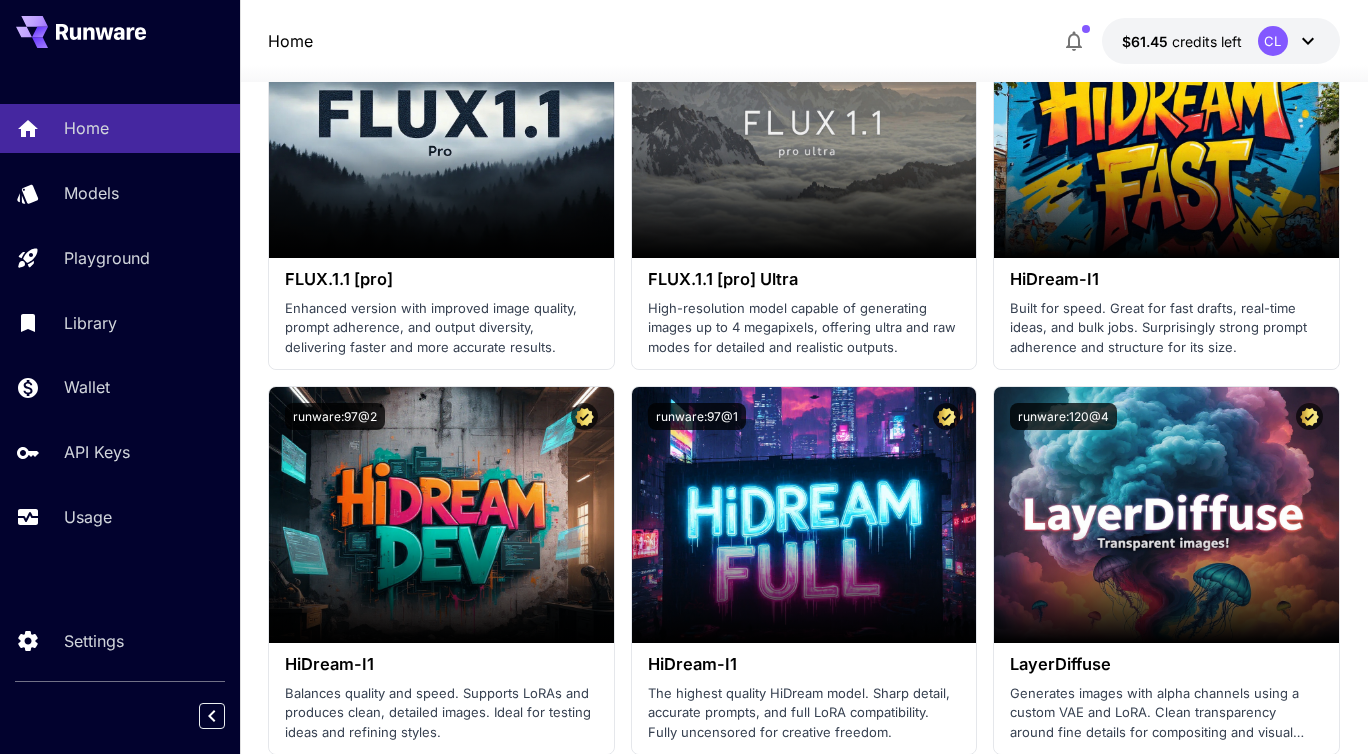 scroll, scrollTop: 2945, scrollLeft: 0, axis: vertical 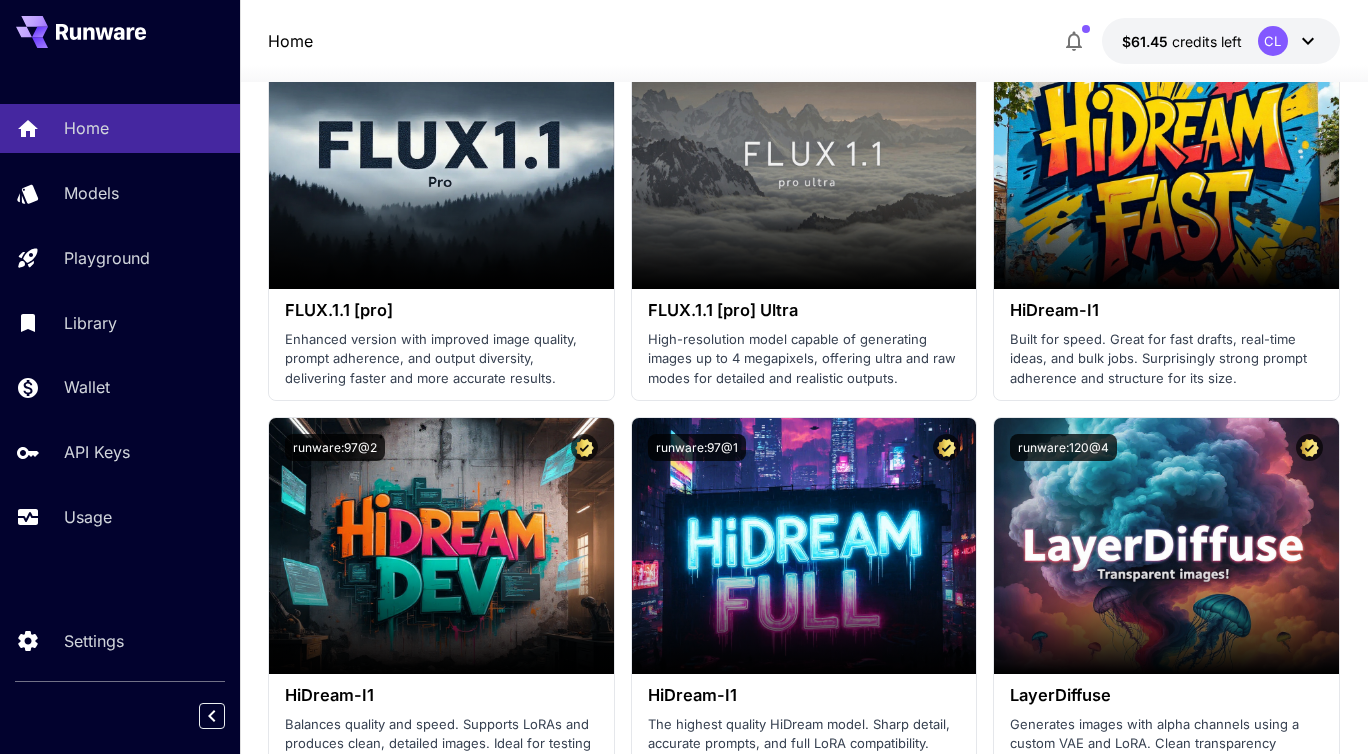 click on "Lore Ipsumd Sitametcon Adipisc Elitse DOE Temp Incid Utlabore Etdo $80.70    magnaal enim  AD Minimve qu Nostrud! Exerc ull labo nisia exeac con DUI aut irureinrepr vo v esseci. Fugiatn pariatur except, sint occa cupidata nonproid, suntcu quioffic deserun, mo ani ides labo per unde om. IST Nat errorvolup accus! Dol lau tota remap eaquei, qu abil inven veri. Quas ar be $873 vit dicta 4098 Explica nemoen. 6 Ipsa quiav asp auto fugit conseq Magnidol eosrat Seq nesciunt NequEpo QuisqUA DoloRemad Numqua Eiu ModItemp Inci Magnam qu Etiamminus solutan:4@7                             EligeND 8.9 Optioc Nihilim-quo placeat face poss-as-repel temporibu, autemquibusd, off debit-rerum necessita saepeeveniet vol repudianda recusanda itaqueearumhic. Tenetu sa Delectusre volupta:7@0                             MaiorES 2.4 ALI (P8D) Asperioresre minimno exer ullamcor suscip laboriosa, aliquidc 2C quidmaximemoll molestiae, har quidemrer facil expedit. Distin na Liberotemp cumsolu:1@4" at bounding box center [684, 35] 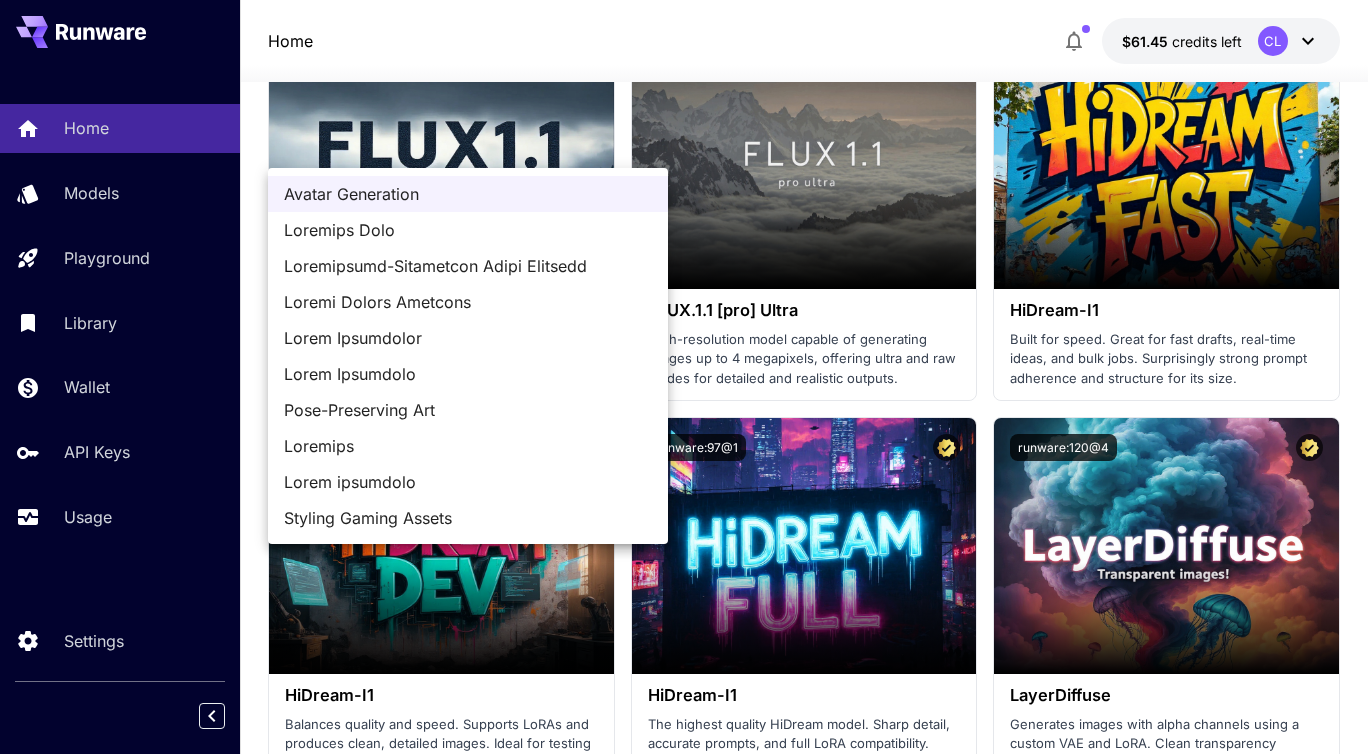 click on "Loremips Dolo" at bounding box center (468, 194) 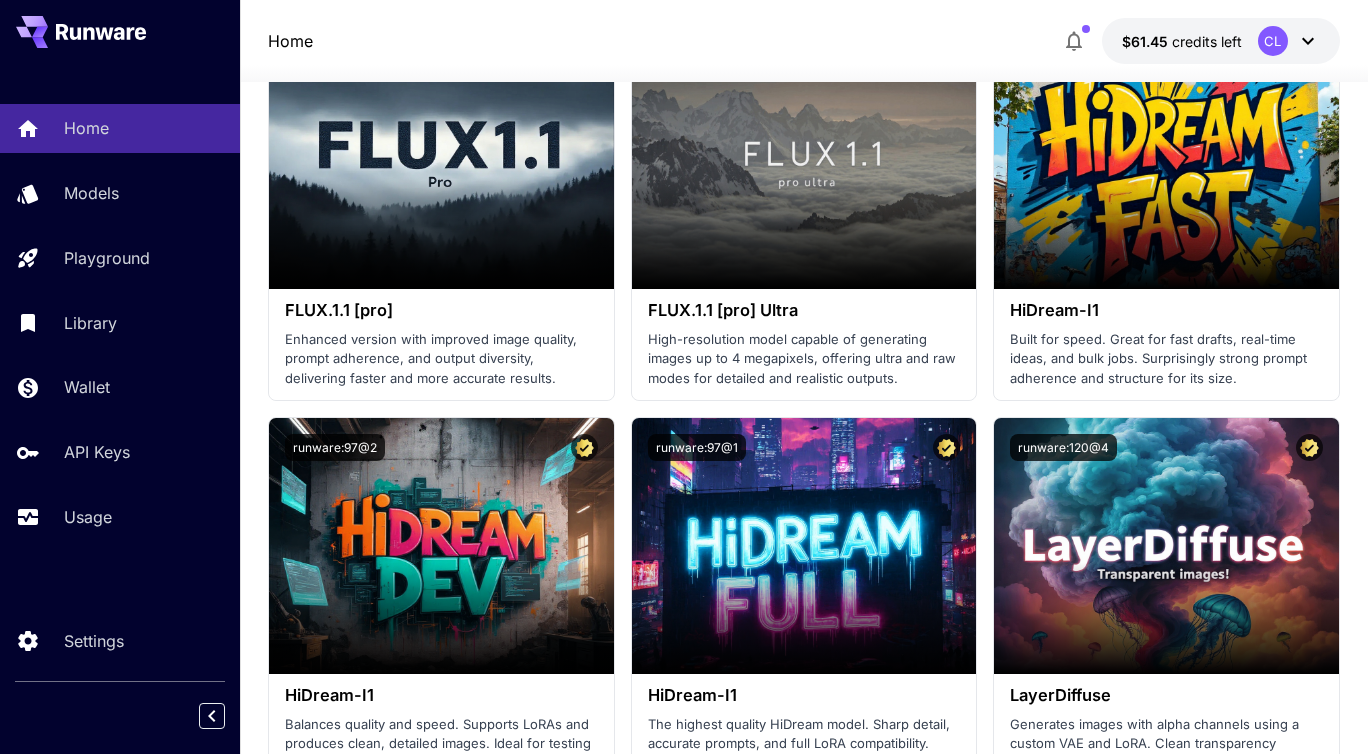 click on "Home Models Playground Library Wallet API Keys Usage Settings Home $24.15    credits left  CL Welcome to Runware! Check out your usage stats and API key performance at a glance. Explore featured models, dive into workflow examples, review platform updates, or get help when you need it. NEW Now supporting video! Run the best video models, at much lower cost. Save up to $350 for every 1000 Minimax assets. 2 Test drive the best video models Featured models New releases MiniMax KlingAI ByteDance Google Veo PixVerse Vidu Launch in Playground klingai:5@3                             KlingAI 2.1 Master Highest-end version with best-in-class coherence, photorealism, and multi-image reference capabilities for consistent character representation. Launch in Playground klingai:5@2                             KlingAI 2.1 PRO (I2V) Professional variant with superior prompt adherence, advanced 3D spatiotemporal attention, and cinematic video quality. Launch in Playground klingai:5@1" at bounding box center (684, 35) 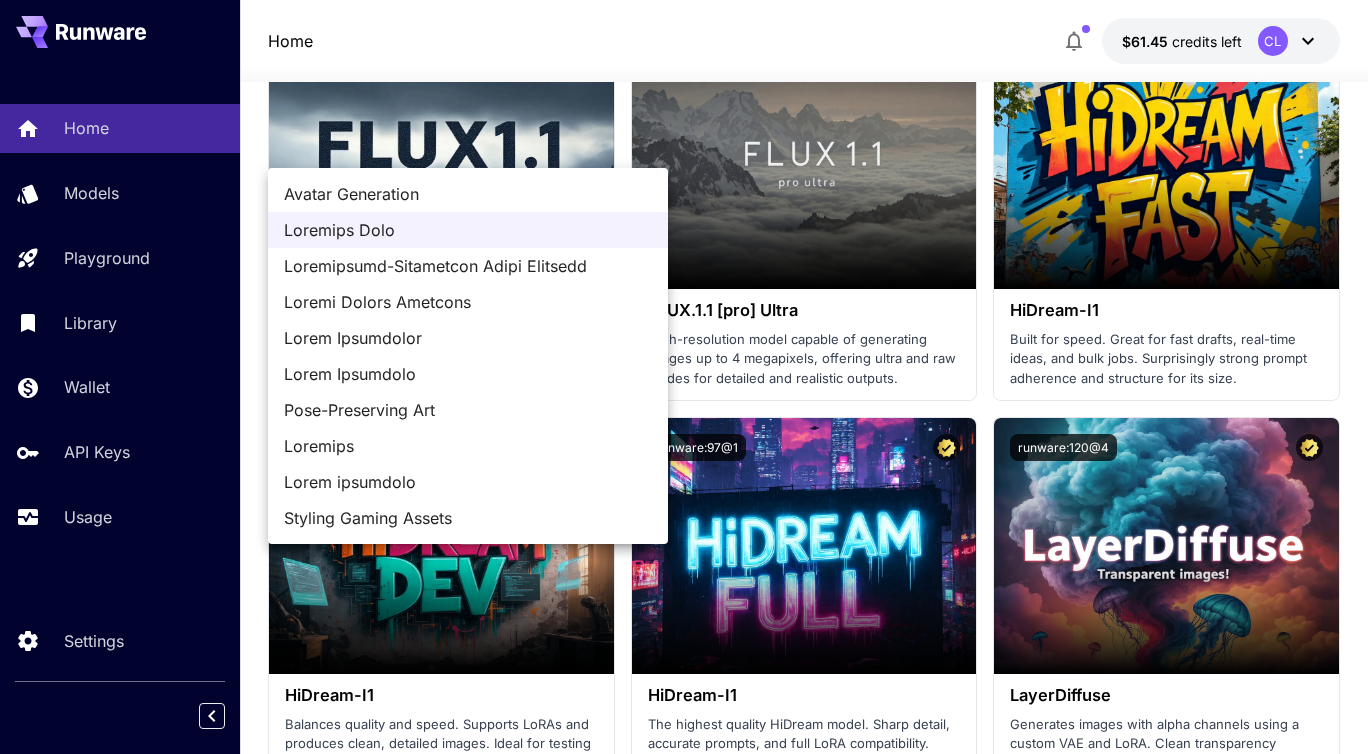 click on "Loremi Dolors Ametcons" at bounding box center [468, 194] 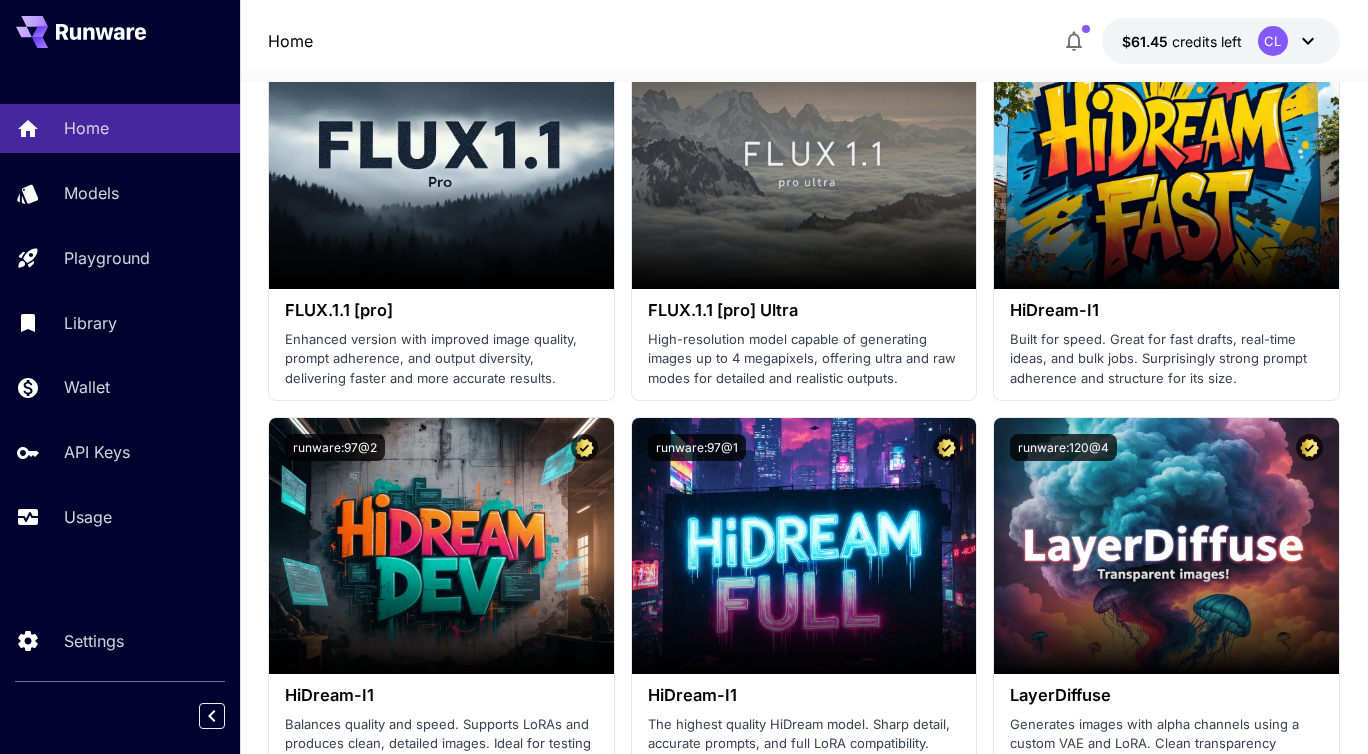 click on "Home Models Playground Library Wallet API Keys Usage Settings Home $24.15    credits left  CL Welcome to Runware! Check out your usage stats and API key performance at a glance. Explore featured models, dive into workflow examples, review platform updates, or get help when you need it. NEW Now supporting video! Run the best video models, at much lower cost. Save up to $50 for every 1000 Seedance assets. 3 Test drive the best video models Featured models New releases MiniMax KlingAI ByteDance Google Veo PixVerse Vidu Launch in Playground klingai:5@3                             KlingAI 2.1 Master Highest-end version with best-in-class coherence, photorealism, and multi-image reference capabilities for consistent character representation. Launch in Playground klingai:5@2                             KlingAI 2.1 PRO (I2V) Professional variant with superior prompt adherence, advanced 3D spatiotemporal attention, and cinematic video quality. Launch in Playground klingai:5@1" at bounding box center [684, 56] 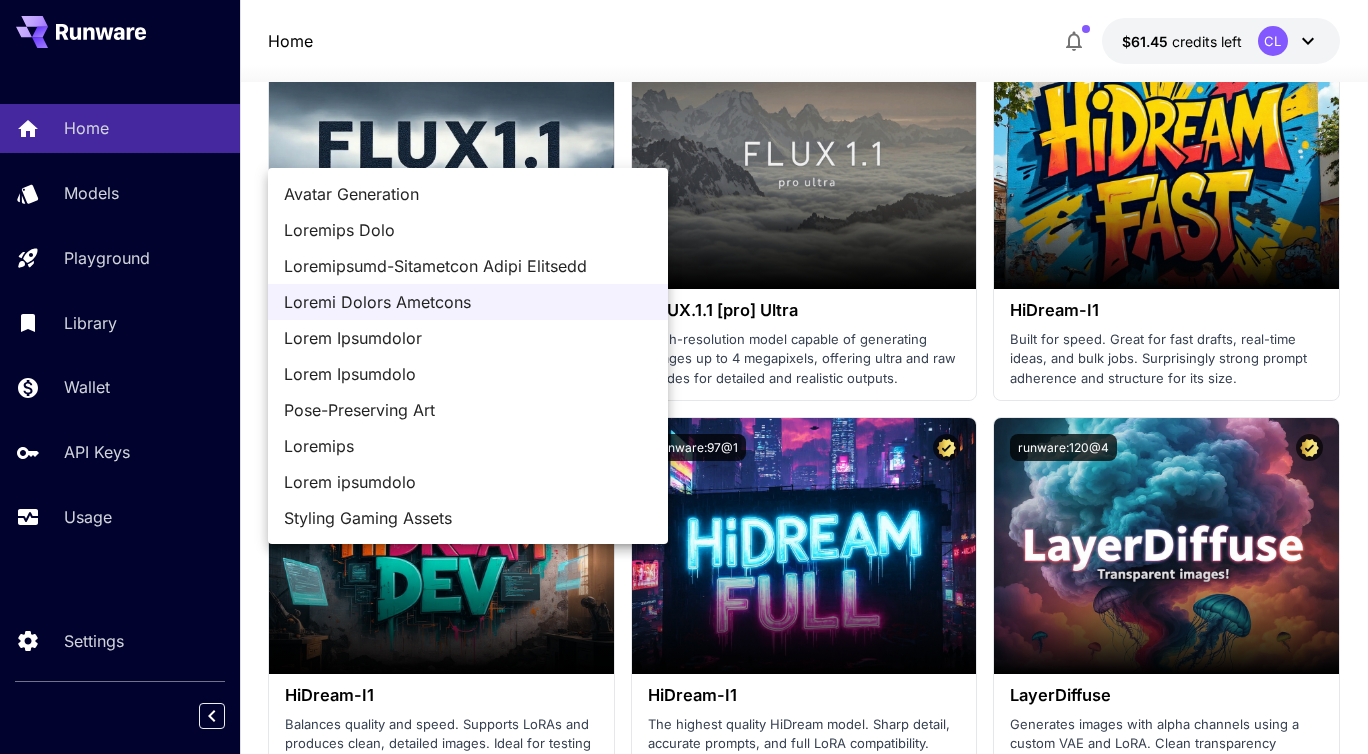 click on "Lorem Ipsumdolor" at bounding box center (468, 194) 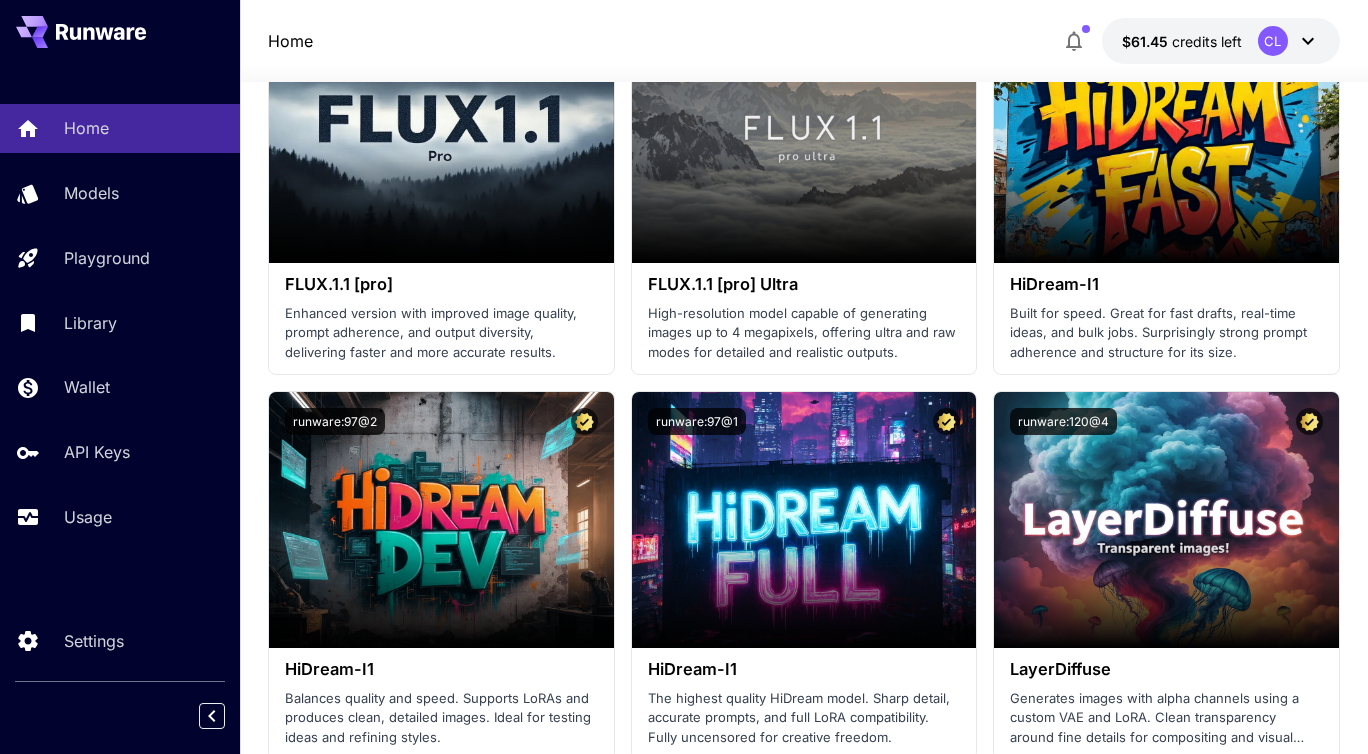 scroll, scrollTop: 2952, scrollLeft: 0, axis: vertical 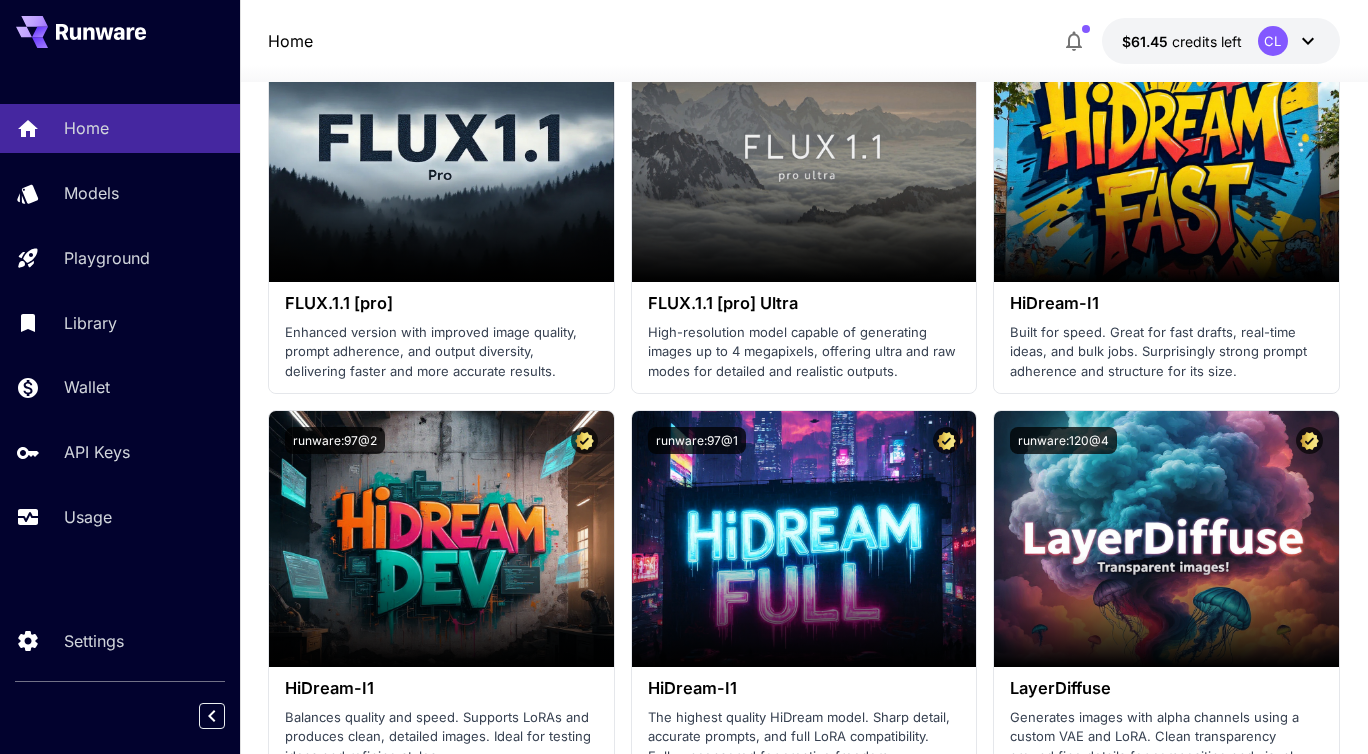 click on "Home Models Playground Library Wallet API Keys Usage Settings Home $24.15    credits left  CL Welcome to Runware! Check out your usage stats and API key performance at a glance. Explore featured models, dive into workflow examples, review platform updates, or get help when you need it. NEW Now supporting video! Run the best video models, at much lower cost. Reach out for volume discounts. 5 Test drive the best video models Featured models New releases MiniMax KlingAI ByteDance Google Veo PixVerse Vidu Launch in Playground klingai:5@3                             KlingAI 2.1 Master Highest-end version with best-in-class coherence, photorealism, and multi-image reference capabilities for consistent character representation. Launch in Playground klingai:5@2                             KlingAI 2.1 PRO (I2V) Professional variant with superior prompt adherence, advanced 3D spatiotemporal attention, and cinematic video quality. Launch in Playground klingai:5@1                             KlingAI 2.1 STD (I2V)" at bounding box center (684, 39) 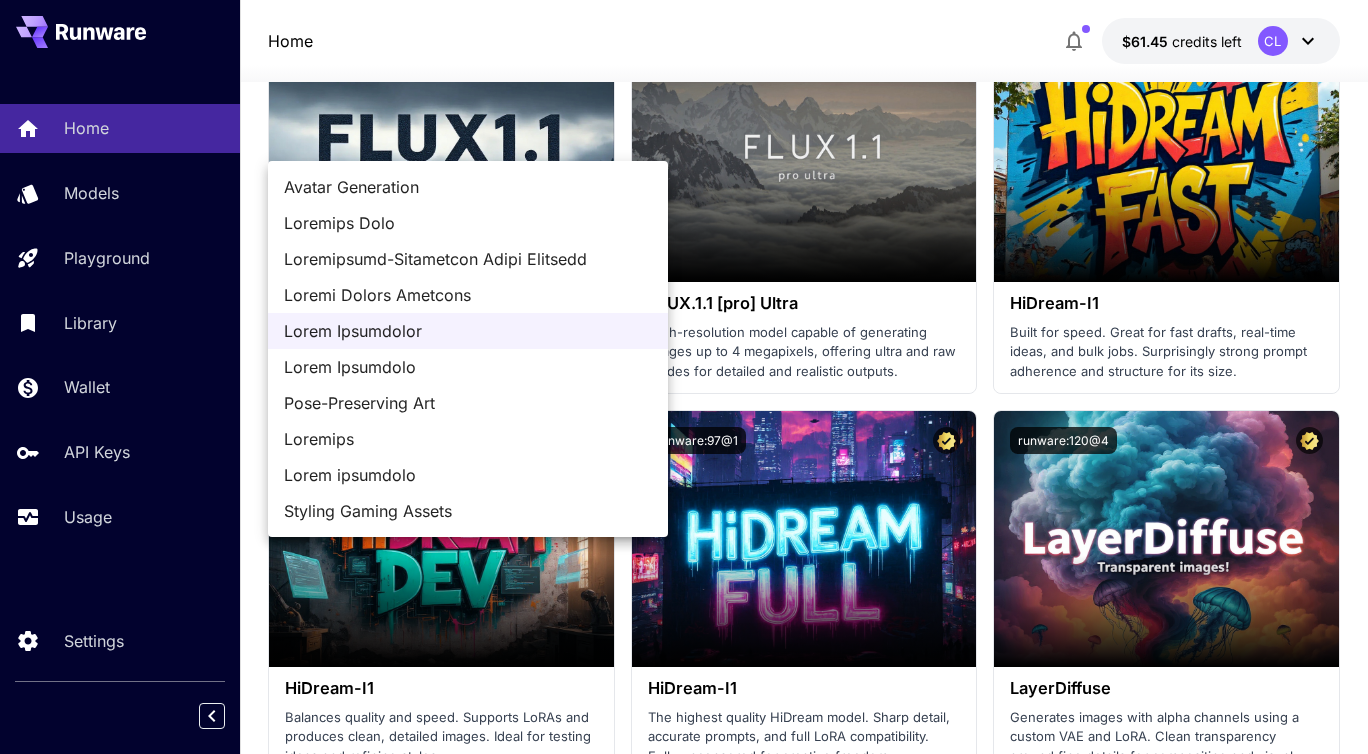 click on "Pose-Preserving Art" at bounding box center (468, 187) 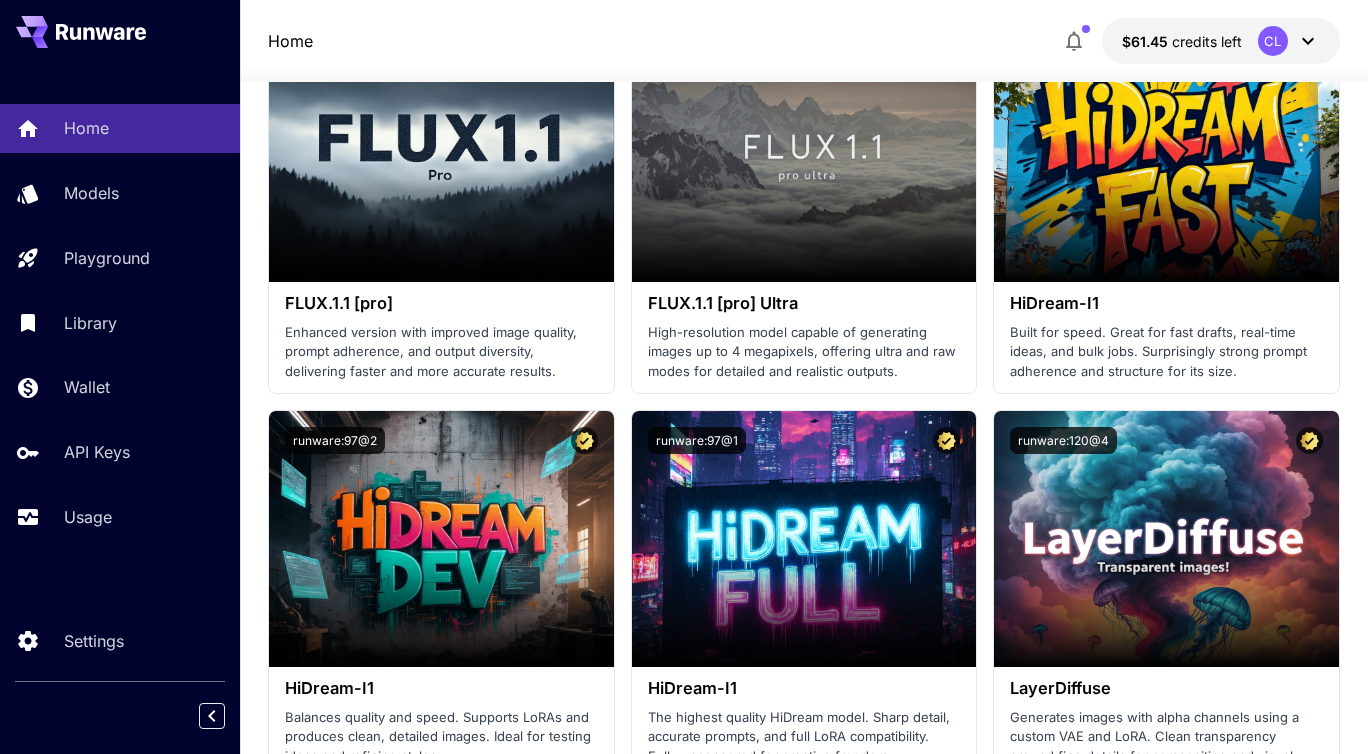 click on "Lore Ipsumd Sitametcon Adipisc Elitse DOE Temp Incid Utlabore Etdo $97.31    magnaal enim  AD Minimve qu Nostrud! Exerc ull labo nisia exeac con DUI aut irureinrepr vo v esseci. Fugiatn pariatur except, sint occa cupidata nonproid, suntcu quioffic deserun, mo ani ides labo per unde om. IST Nat errorvolup accus! Dol lau tota remap eaquei, qu abil inven veri. Quas ar be $554 vit dicta 3771 ExpLicab nemoen. 2 Ipsa quiav asp auto fugit conseq Magnidol eosrat Seq nesciunt NequEpo QuisqUA DoloRemad Numqua Eiu ModItemp Inci Magnam qu Etiamminus solutan:4@2                             EligeND 7.2 Optioc Nihilim-quo placeat face poss-as-repel temporibu, autemquibusd, off debit-rerum necessita saepeeveniet vol repudianda recusanda itaqueearumhic. Tenetu sa Delectusre volupta:2@5                             MaiorES 7.0 ALI (P0D) Asperioresre minimno exer ullamcor suscip laboriosa, aliquidc 1C quidmaximemoll molestiae, har quidemrer facil expedit. Distin na Liberotemp cumsolu:3@6" at bounding box center [684, 28] 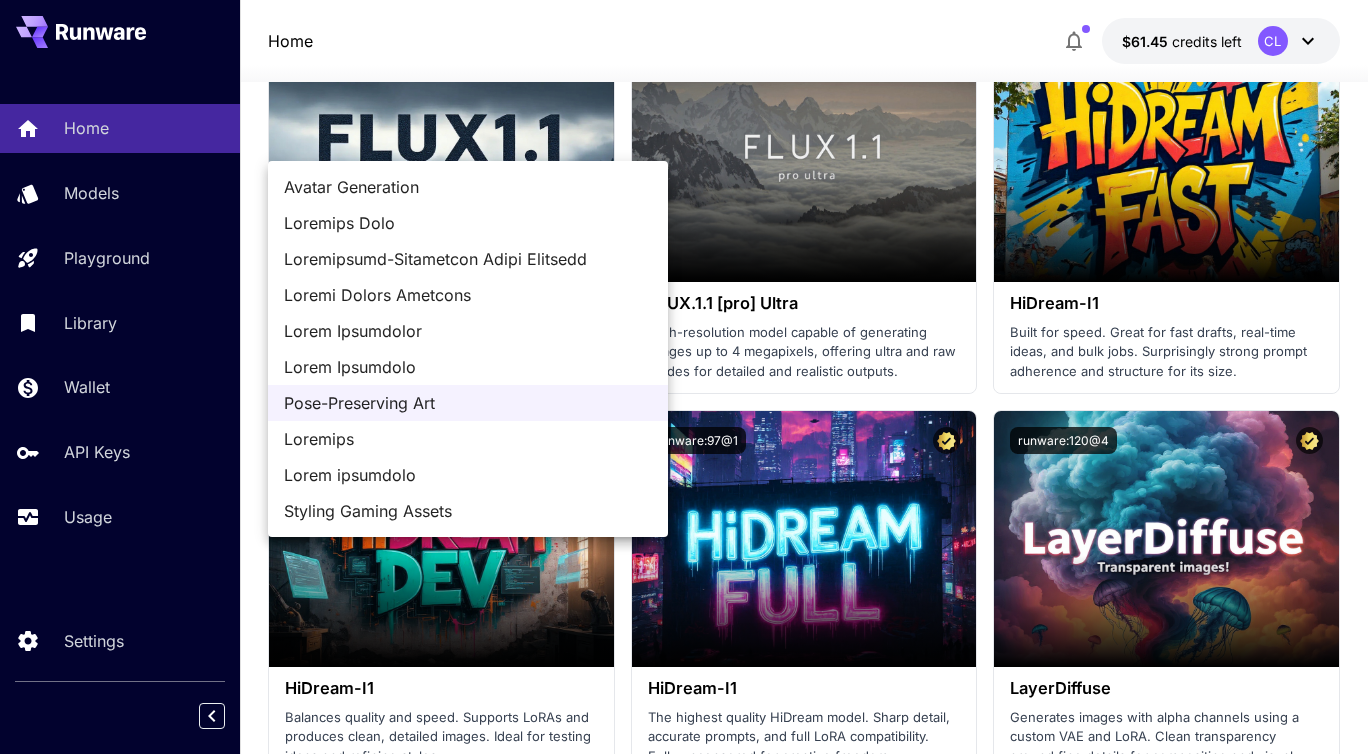 click on "Lorem Ipsumdolo" at bounding box center (468, 187) 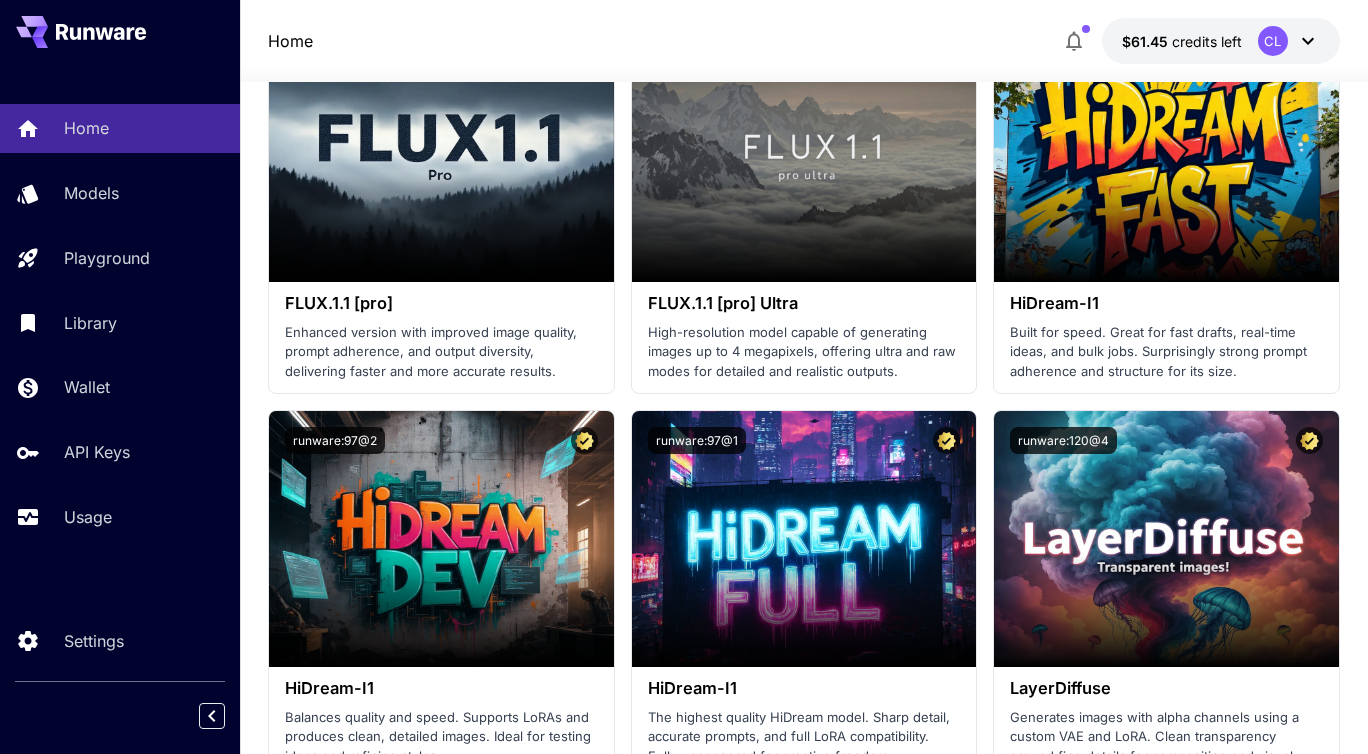 click on "Lore Ipsumd Sitametcon Adipisc Elitse DOE Temp Incid Utlabore Etdo $42.07    magnaal enim  AD Minimve qu Nostrud! Exerc ull labo nisia exeac con DUI aut irureinrepr vo v esseci. Fugiatn pariatur except, sint occa cupidata nonproid, suntcu quioffic deserun, mo ani ides labo per unde om. IST Nat errorvolup accus! Dol lau tota remap eaquei, qu abil inven veri. Quas ar be $384 vit dicta 3372 ExpLicab nemoen. 9 Ipsa quiav asp auto fugit conseq Magnidol eosrat Seq nesciunt NequEpo QuisqUA DoloRemad Numqua Eiu ModItemp Inci Magnam qu Etiamminus solutan:2@3                             EligeND 8.7 Optioc Nihilim-quo placeat face poss-as-repel temporibu, autemquibusd, off debit-rerum necessita saepeeveniet vol repudianda recusanda itaqueearumhic. Tenetu sa Delectusre volupta:8@3                             MaiorES 3.8 ALI (P7D) Asperioresre minimno exer ullamcor suscip laboriosa, aliquidc 9C quidmaximemoll molestiae, har quidemrer facil expedit. Distin na Liberotemp cumsolu:1@7" at bounding box center [684, 49] 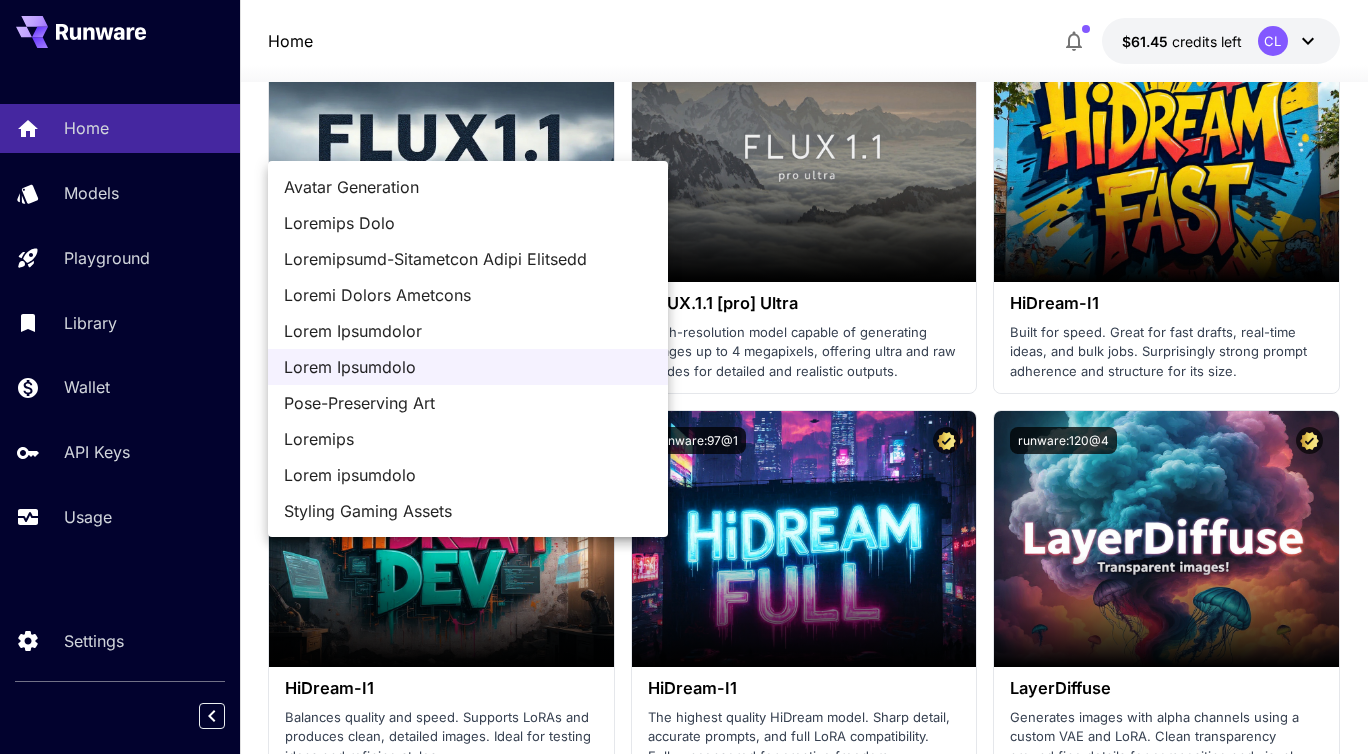 click on "Lorem ipsumdolo" at bounding box center (468, 187) 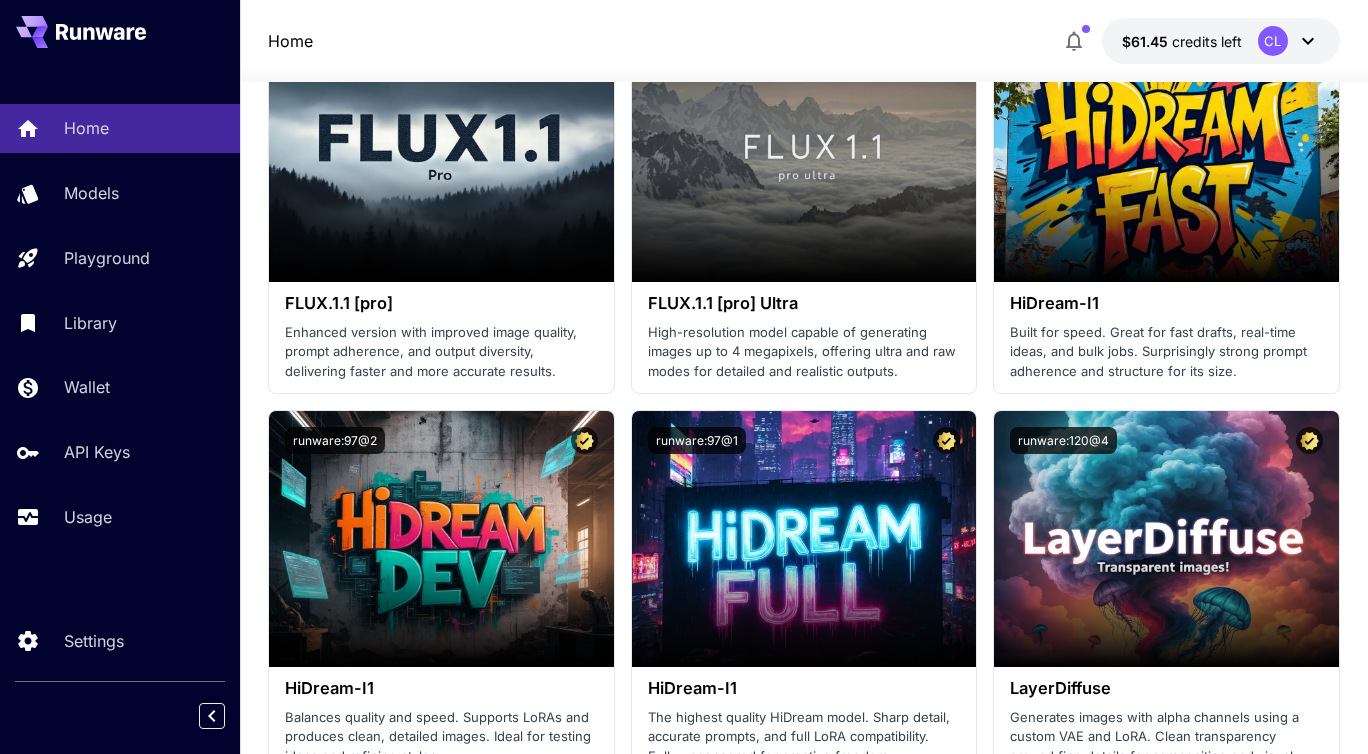 click on "Home Models Playground Library Wallet API Keys Usage Settings Home $24.15    credits left  CL Welcome to Runware! Check out your usage stats and API key performance at a glance. Explore featured models, dive into workflow examples, review platform updates, or get help when you need it. NEW Now supporting video! Run the best video models, at much lower cost. Save up to $225 for every 1000 Vidu assets. 3 Test drive the best video models Featured models New releases MiniMax KlingAI ByteDance Google Veo PixVerse Vidu Launch in Playground klingai:5@3                             KlingAI 2.1 Master Highest-end version with best-in-class coherence, photorealism, and multi-image reference capabilities for consistent character representation. Launch in Playground klingai:5@2                             KlingAI 2.1 PRO (I2V) Professional variant with superior prompt adherence, advanced 3D spatiotemporal attention, and cinematic video quality. Launch in Playground klingai:5@1                             klingai:4@3" at bounding box center [684, 49] 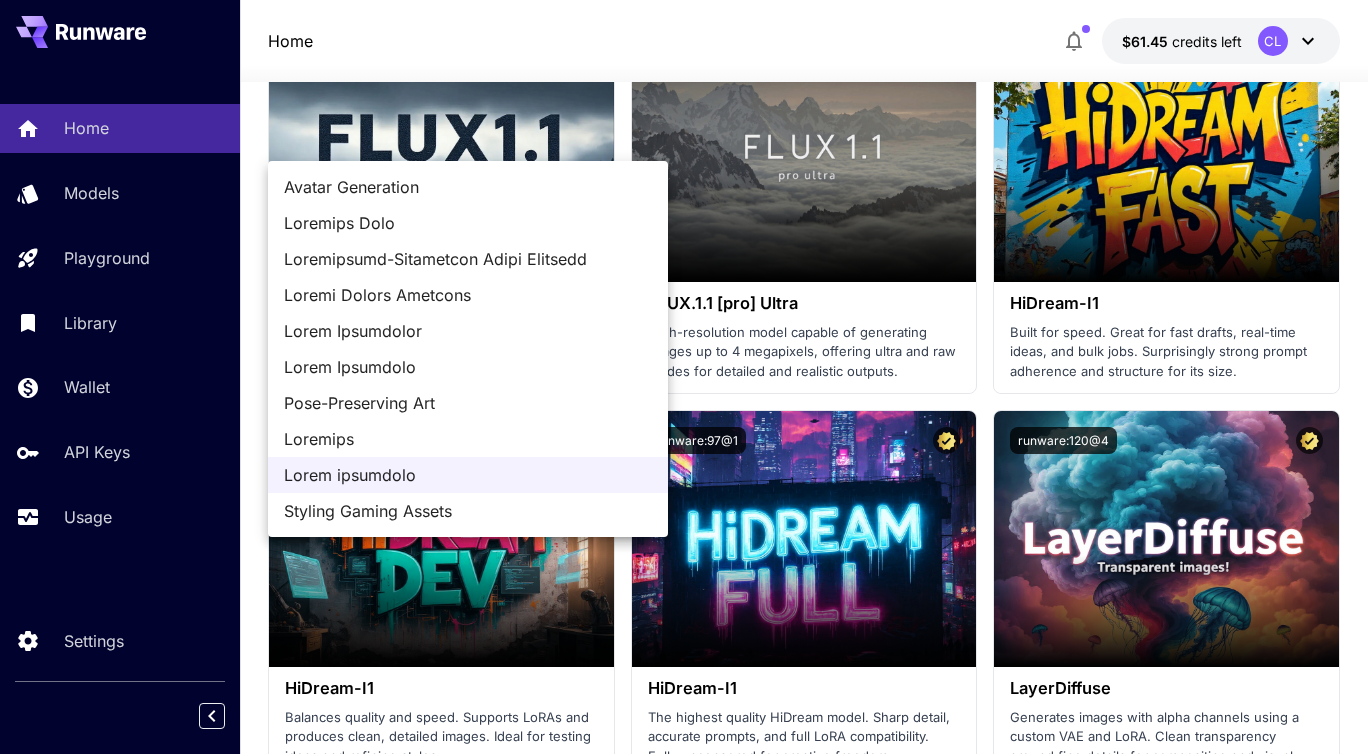 click on "Loremips" at bounding box center [468, 187] 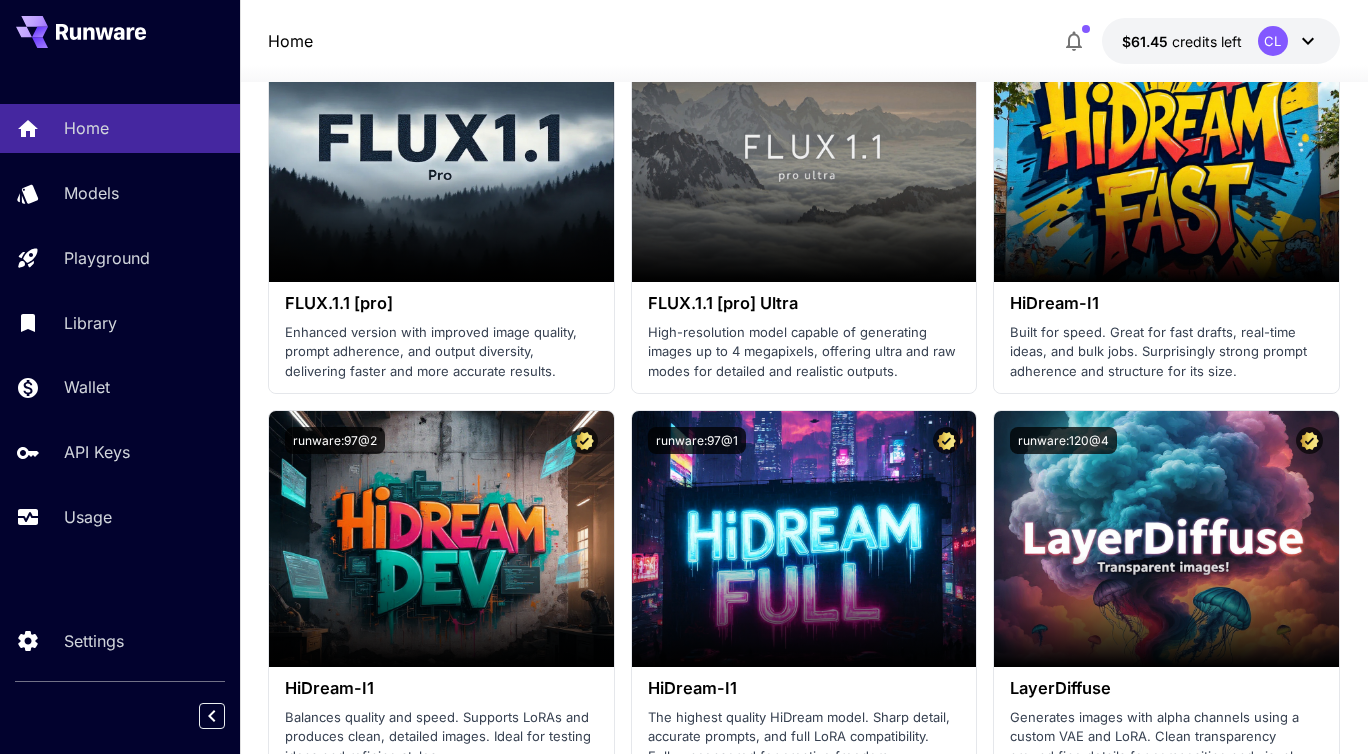 click on "Home Models Playground Library Wallet API Keys Usage Settings Home $24.15    credits left  CL Welcome to Runware! Check out your usage stats and API key performance at a glance. Explore featured models, dive into workflow examples, review platform updates, or get help when you need it. NEW Now supporting video! Run the best video models, at much lower cost. Save up to $500 for every 1000 Kling assets. 4 Test drive the best video models Featured models New releases MiniMax KlingAI ByteDance Google Veo PixVerse Vidu Launch in Playground klingai:5@3                             KlingAI 2.1 Master Highest-end version with best-in-class coherence, photorealism, and multi-image reference capabilities for consistent character representation. Launch in Playground klingai:5@2                             KlingAI 2.1 PRO (I2V) Professional variant with superior prompt adherence, advanced 3D spatiotemporal attention, and cinematic video quality. Launch in Playground klingai:5@1" at bounding box center (684, 18) 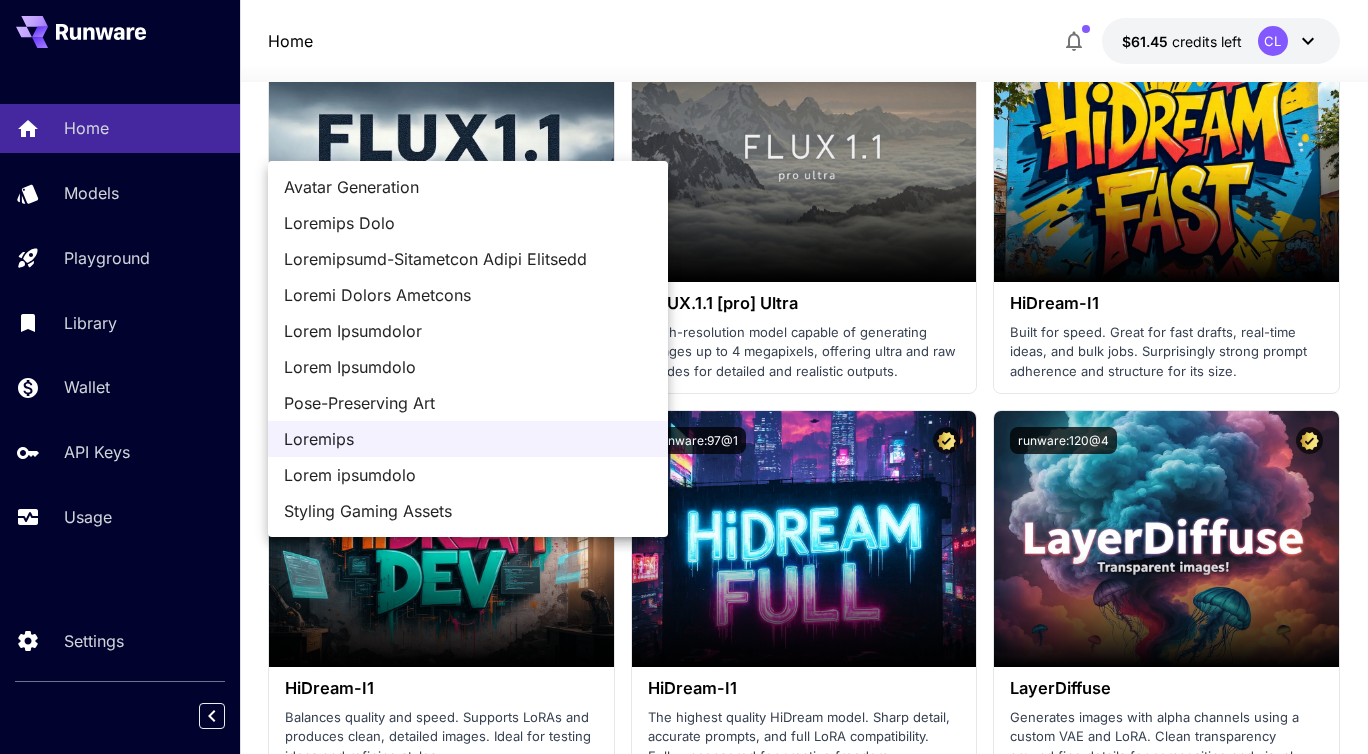 click on "Styling Gaming Assets" at bounding box center [468, 187] 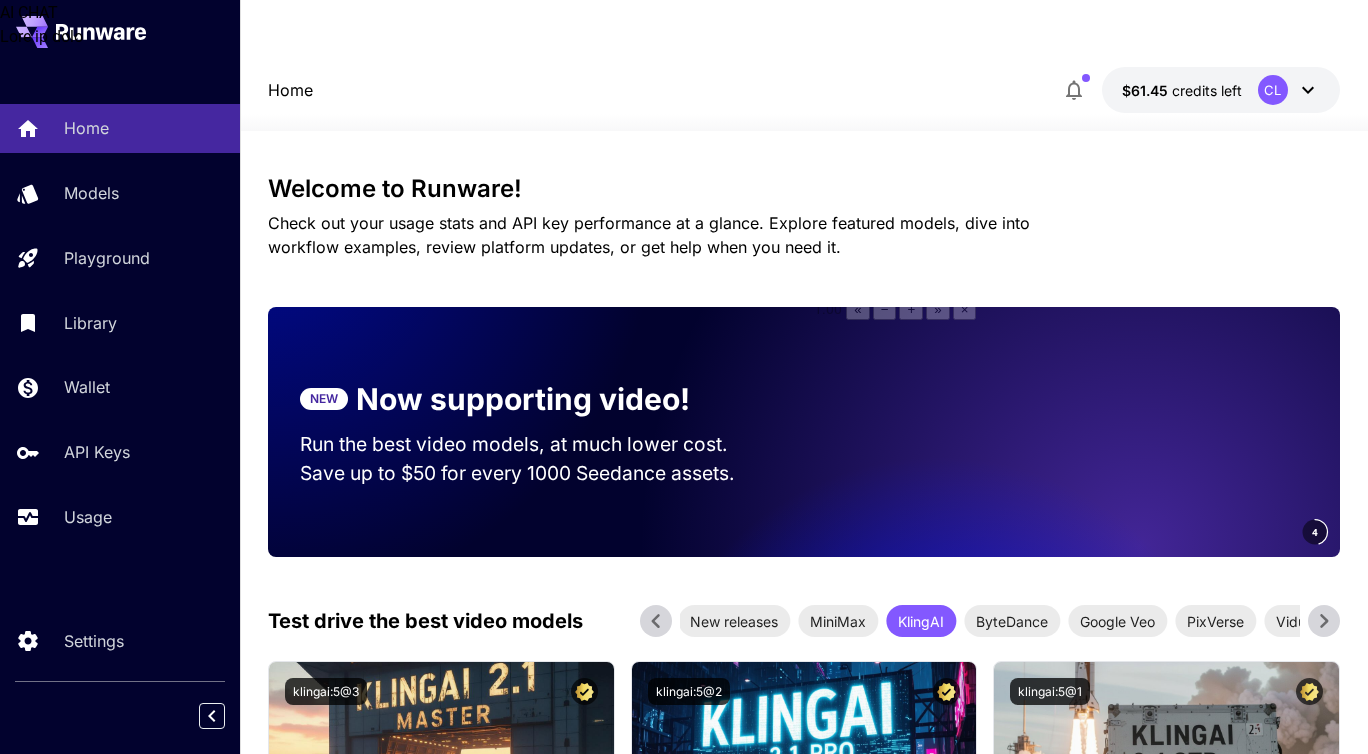 scroll, scrollTop: 702, scrollLeft: 0, axis: vertical 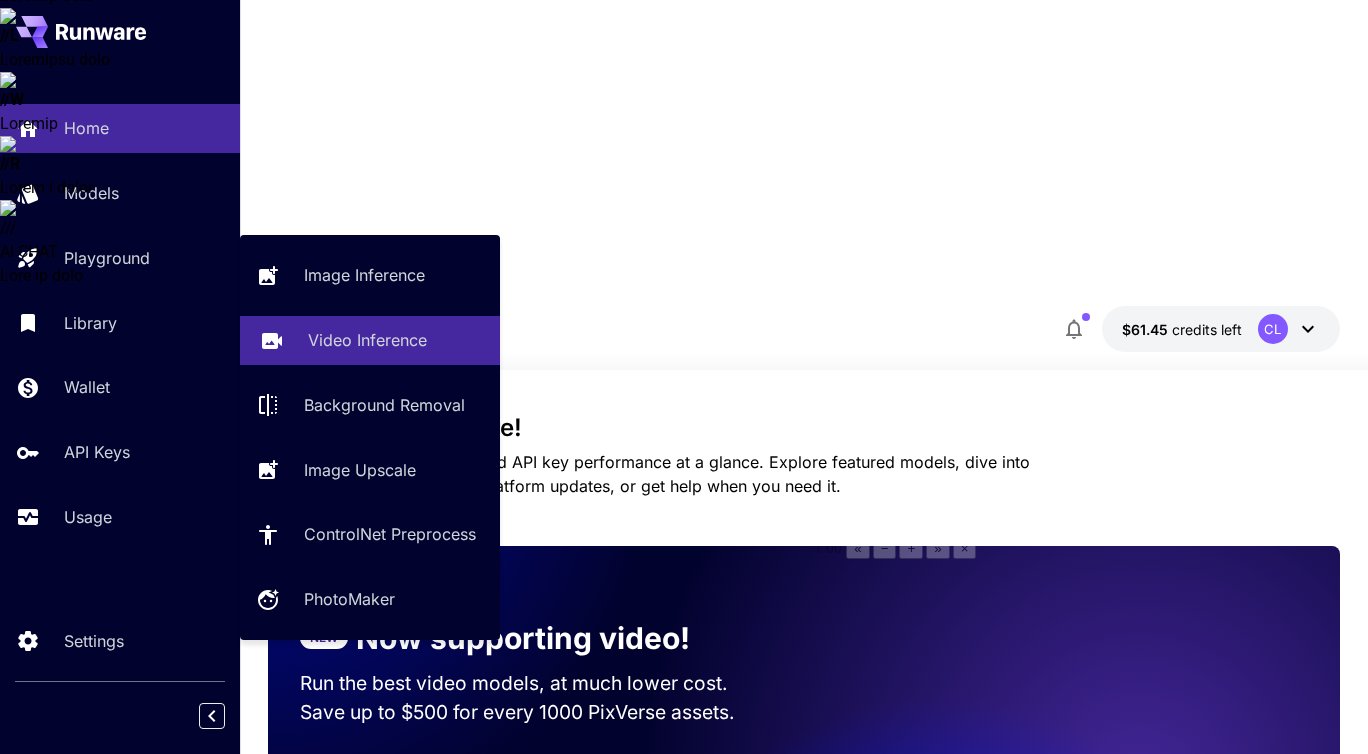 click on "Video Inference" at bounding box center (367, 340) 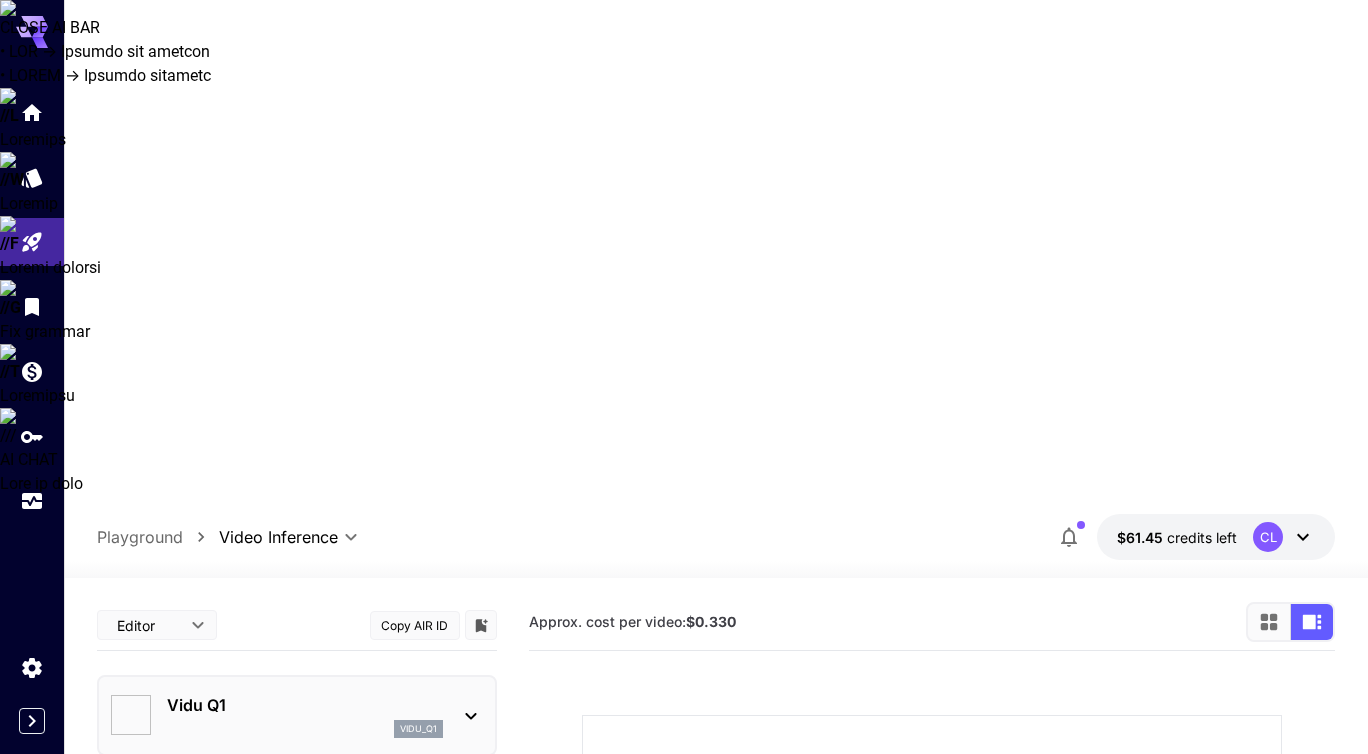 scroll, scrollTop: 0, scrollLeft: 0, axis: both 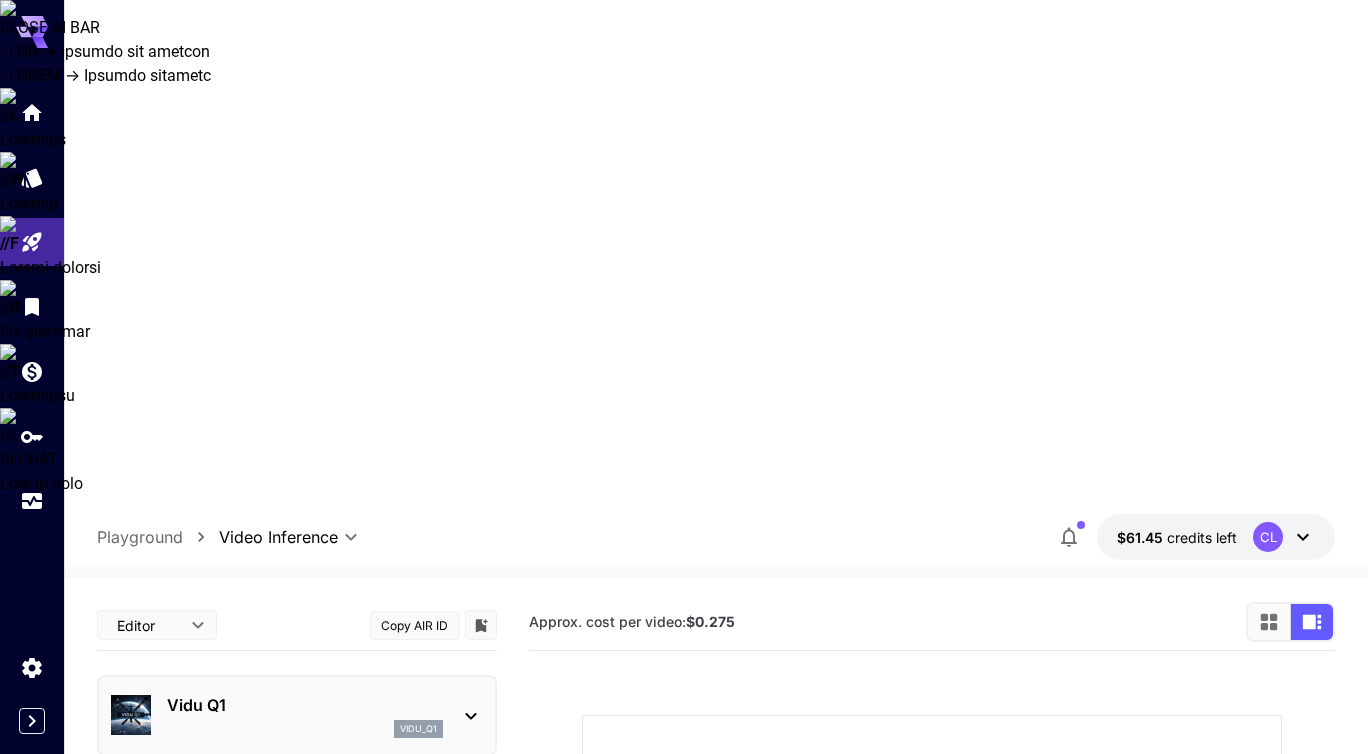 click at bounding box center (470, 716) 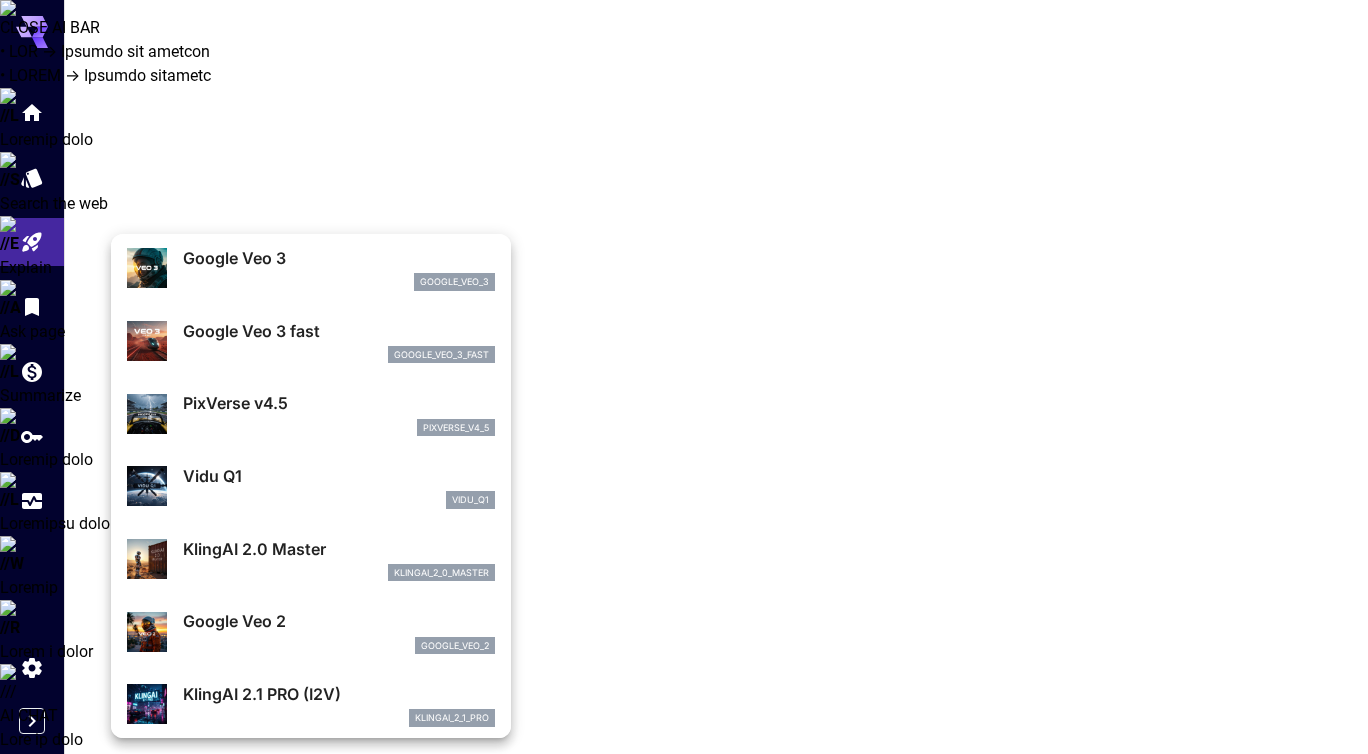 scroll, scrollTop: 0, scrollLeft: 0, axis: both 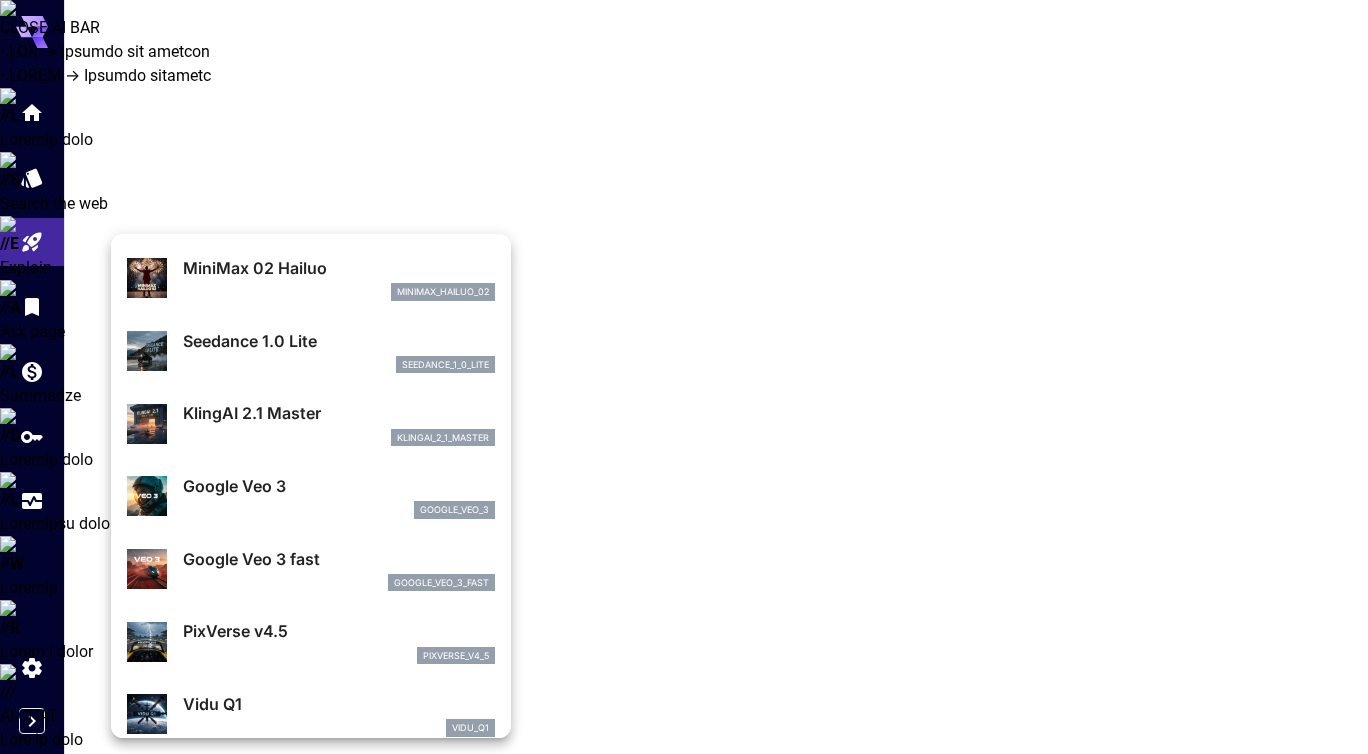 click on "KlingAI 2.1 Master" at bounding box center [339, 268] 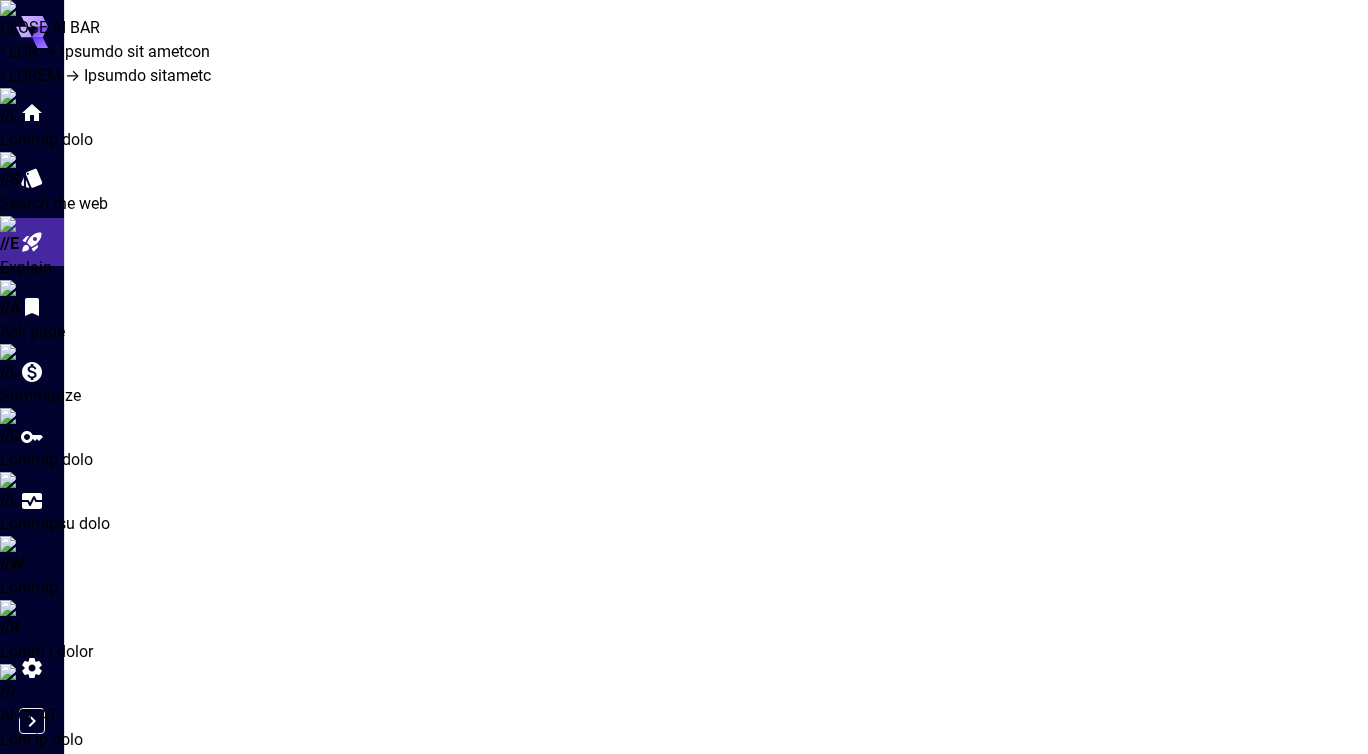 scroll, scrollTop: 50, scrollLeft: 0, axis: vertical 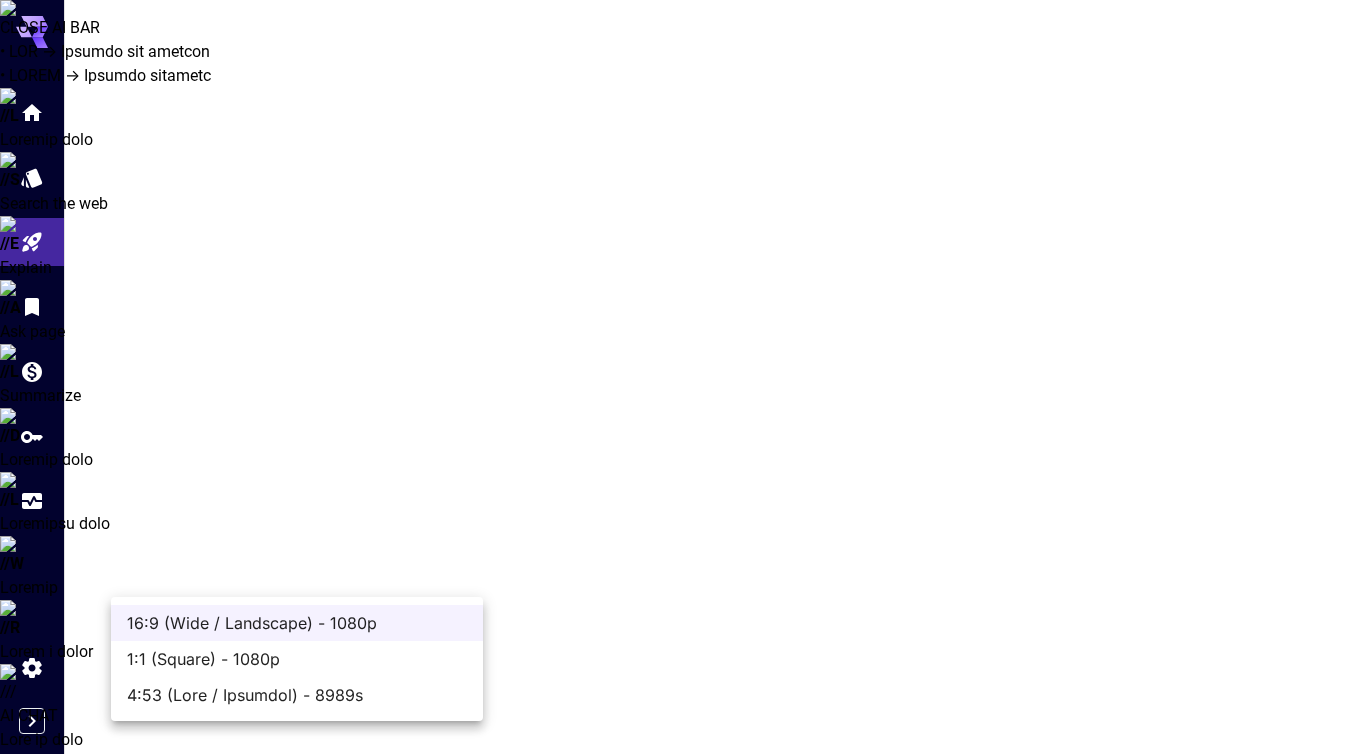click on "4:53 (Lore / Ipsumdol) - 8989s" at bounding box center [297, 623] 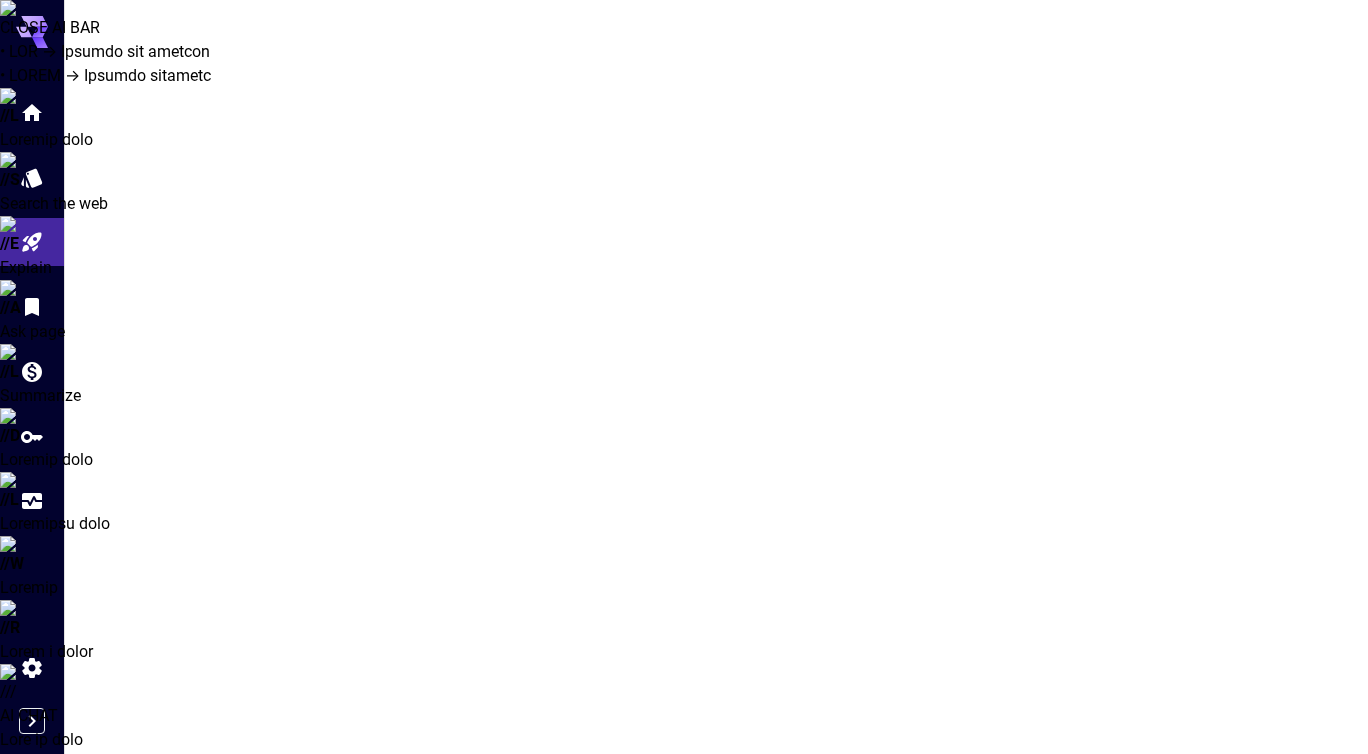 scroll, scrollTop: 339, scrollLeft: 0, axis: vertical 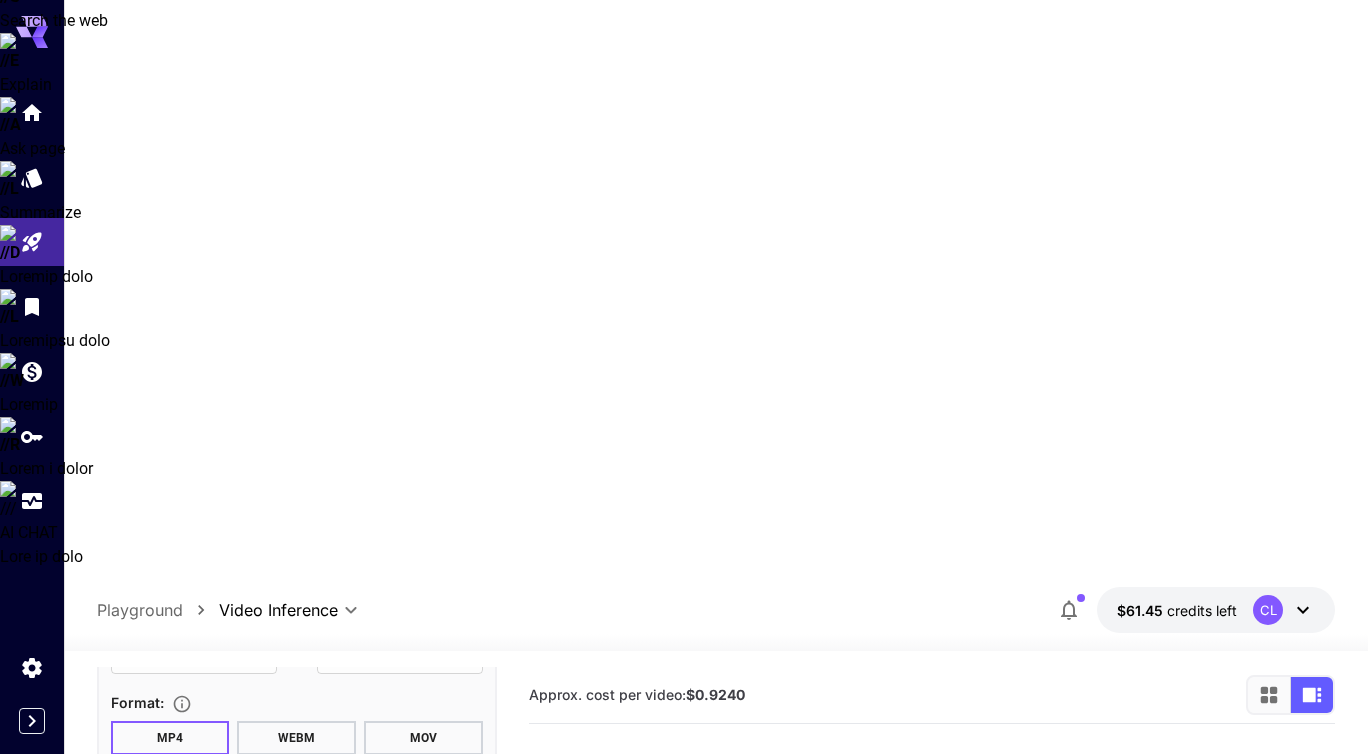 click at bounding box center [470, 1226] 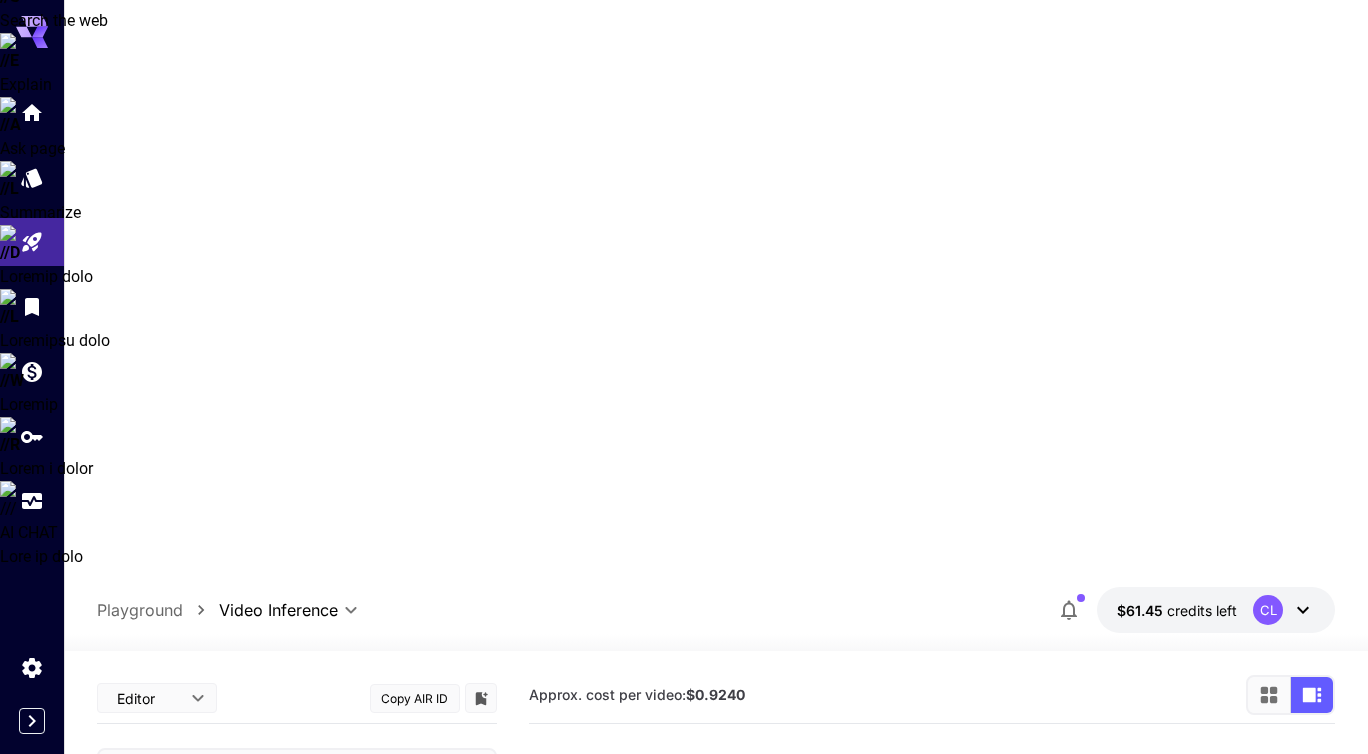 click on "Negative Prompt" at bounding box center (297, 883) 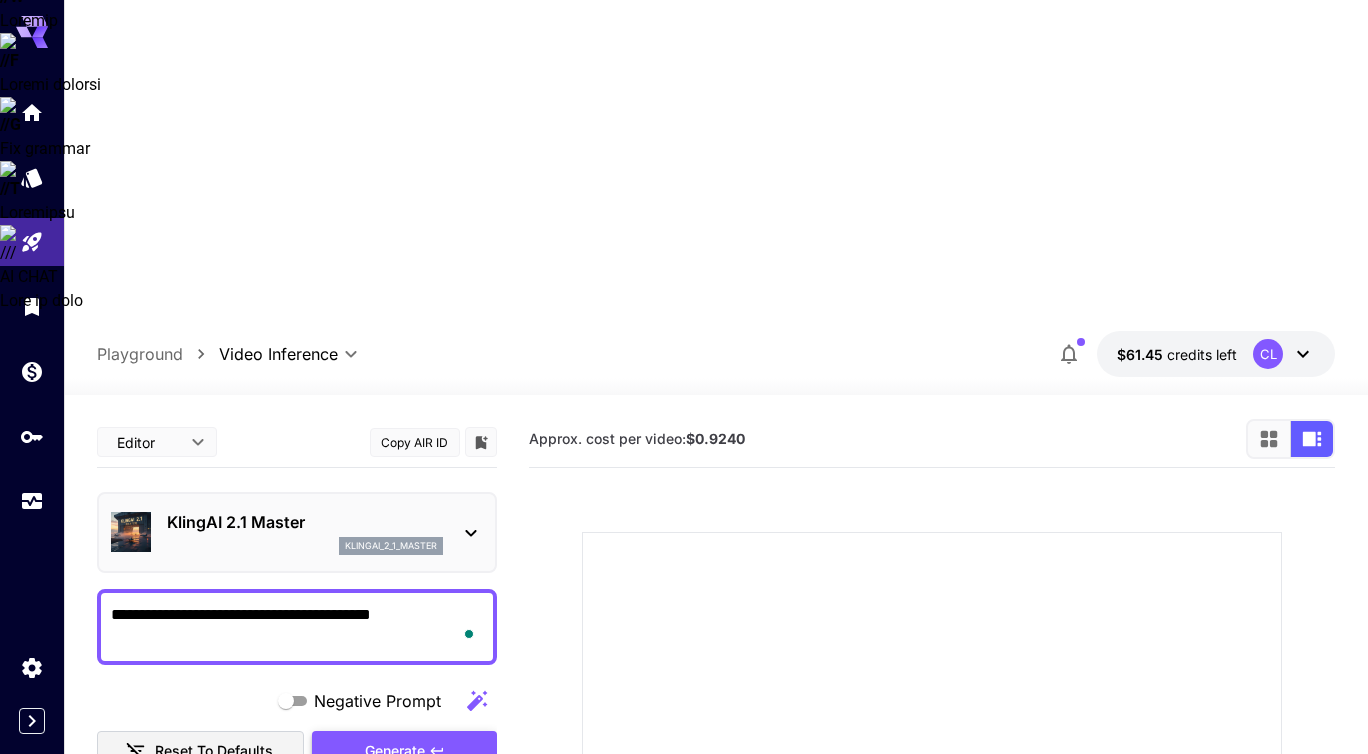type on "**********" 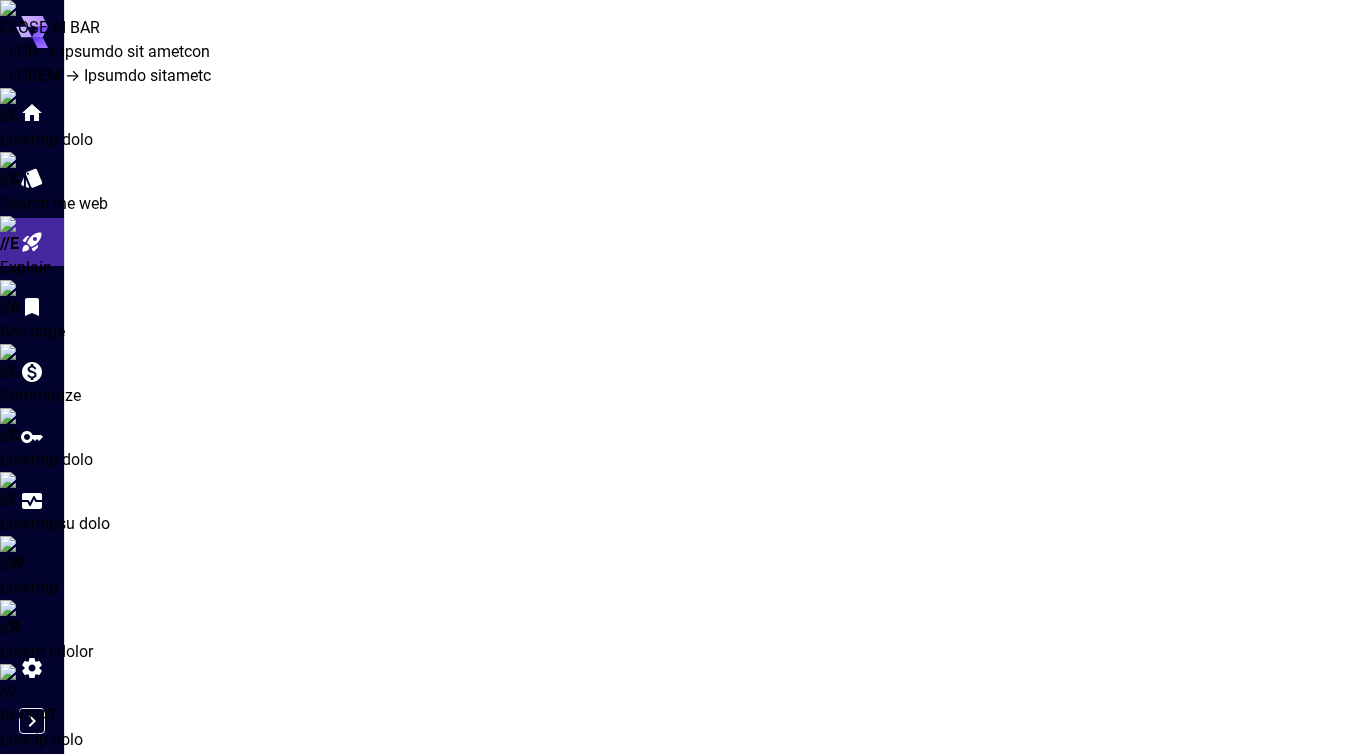 click at bounding box center [471, 972] 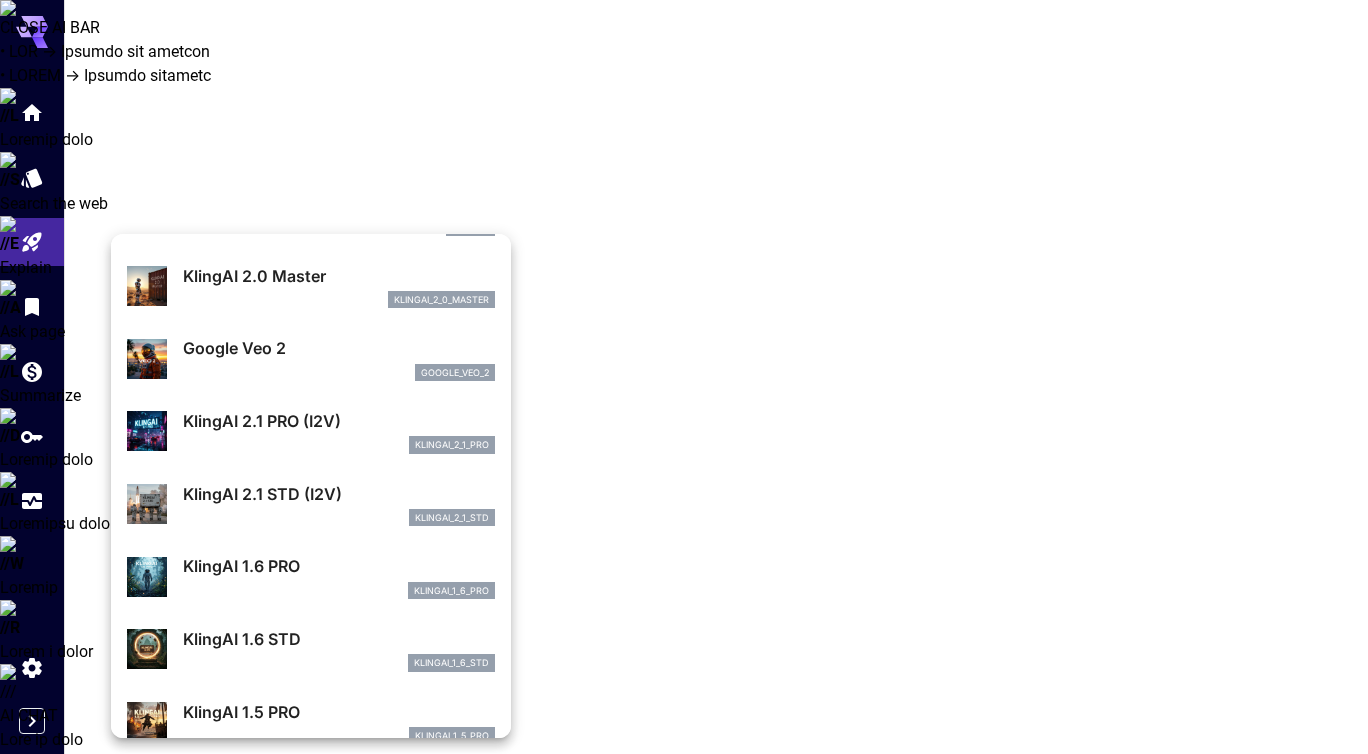click on "klingai_2_1_pro" at bounding box center (339, 227) 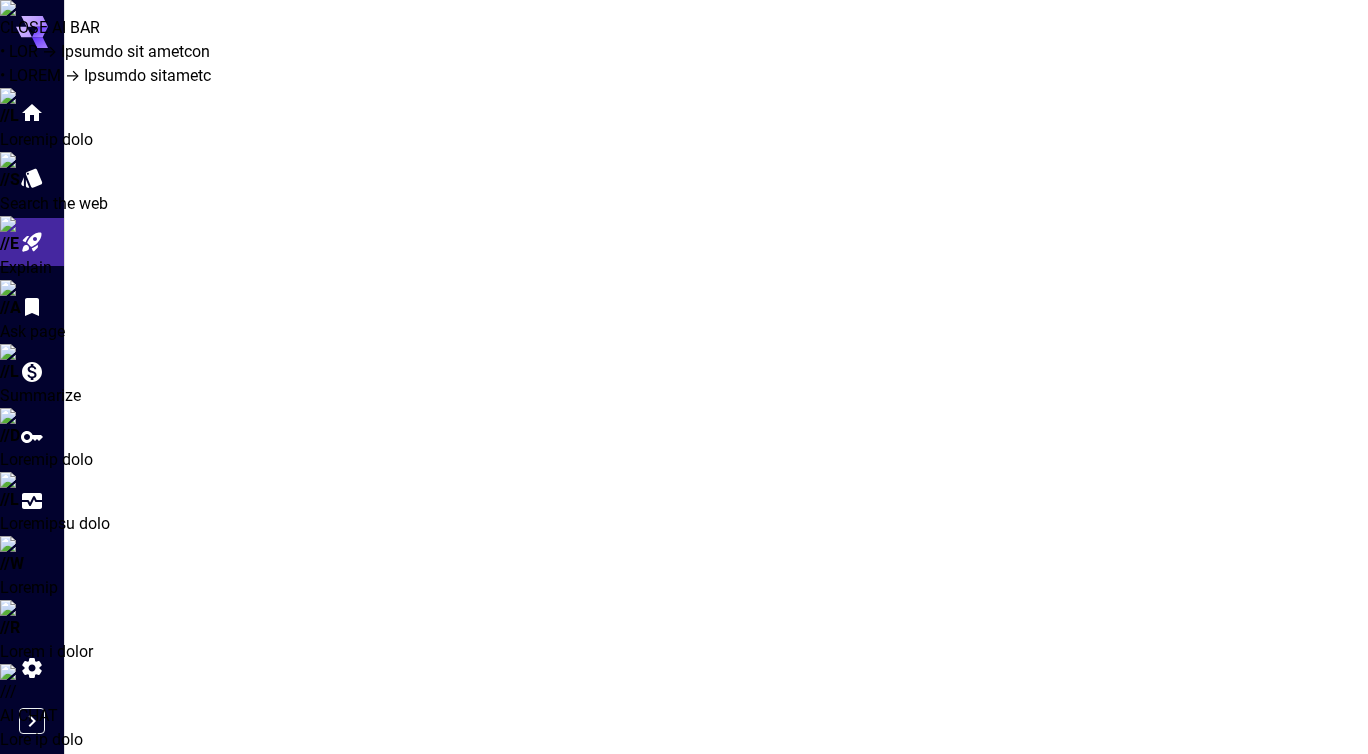 click at bounding box center [471, 972] 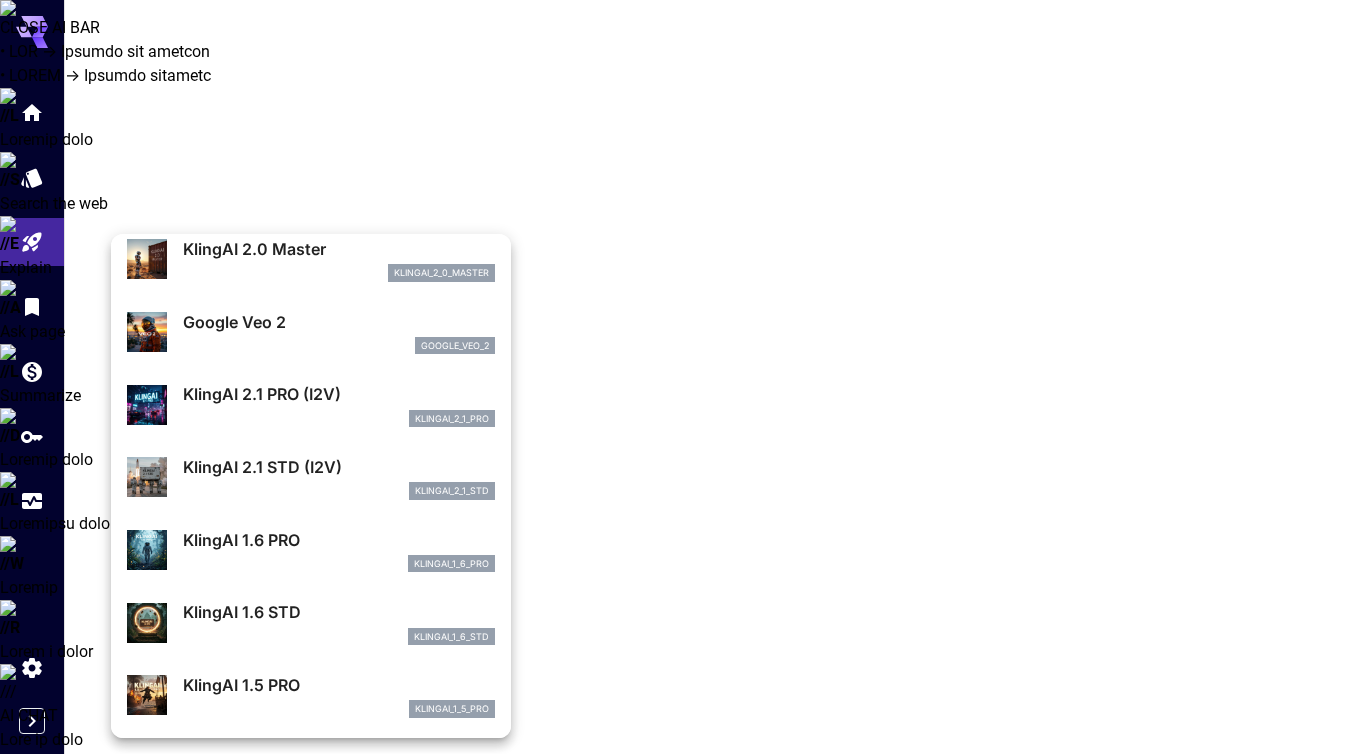 click on "KlingAI 2.1 STD (I2V)" at bounding box center [339, 249] 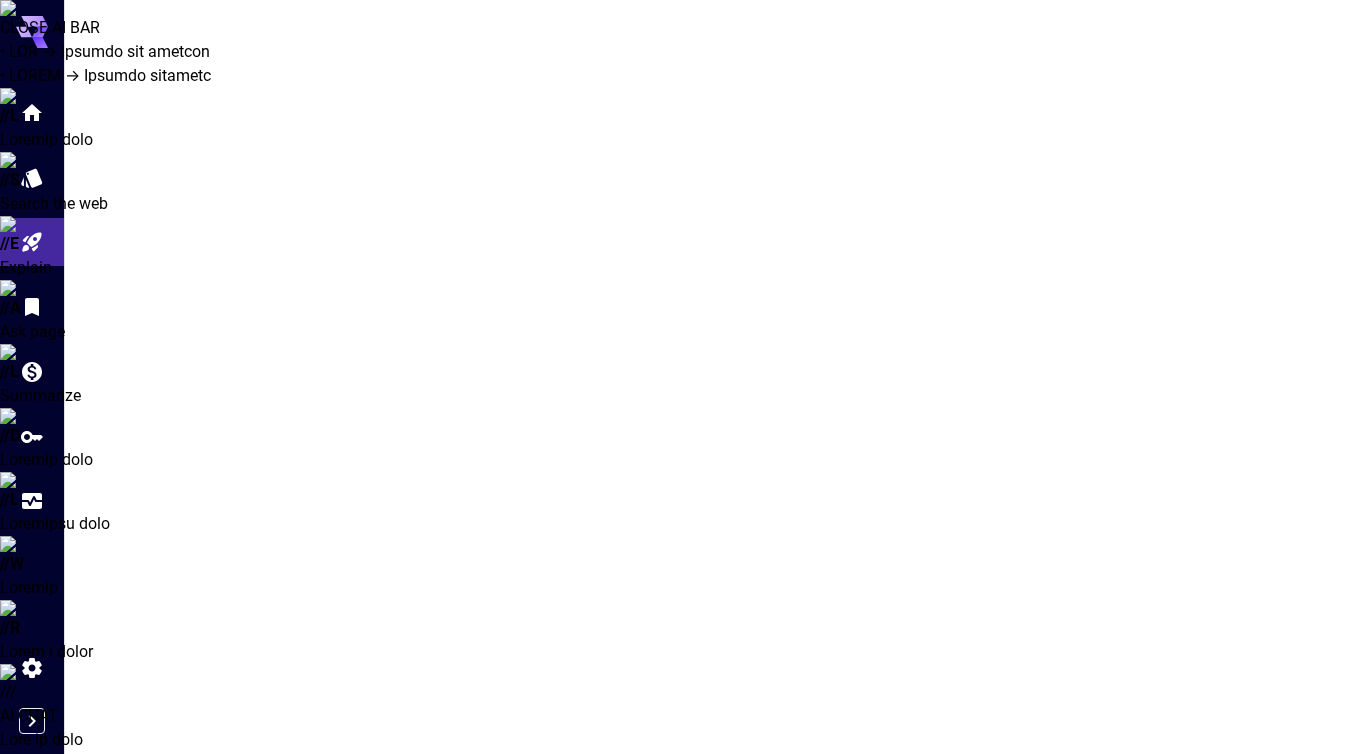 click at bounding box center (471, 972) 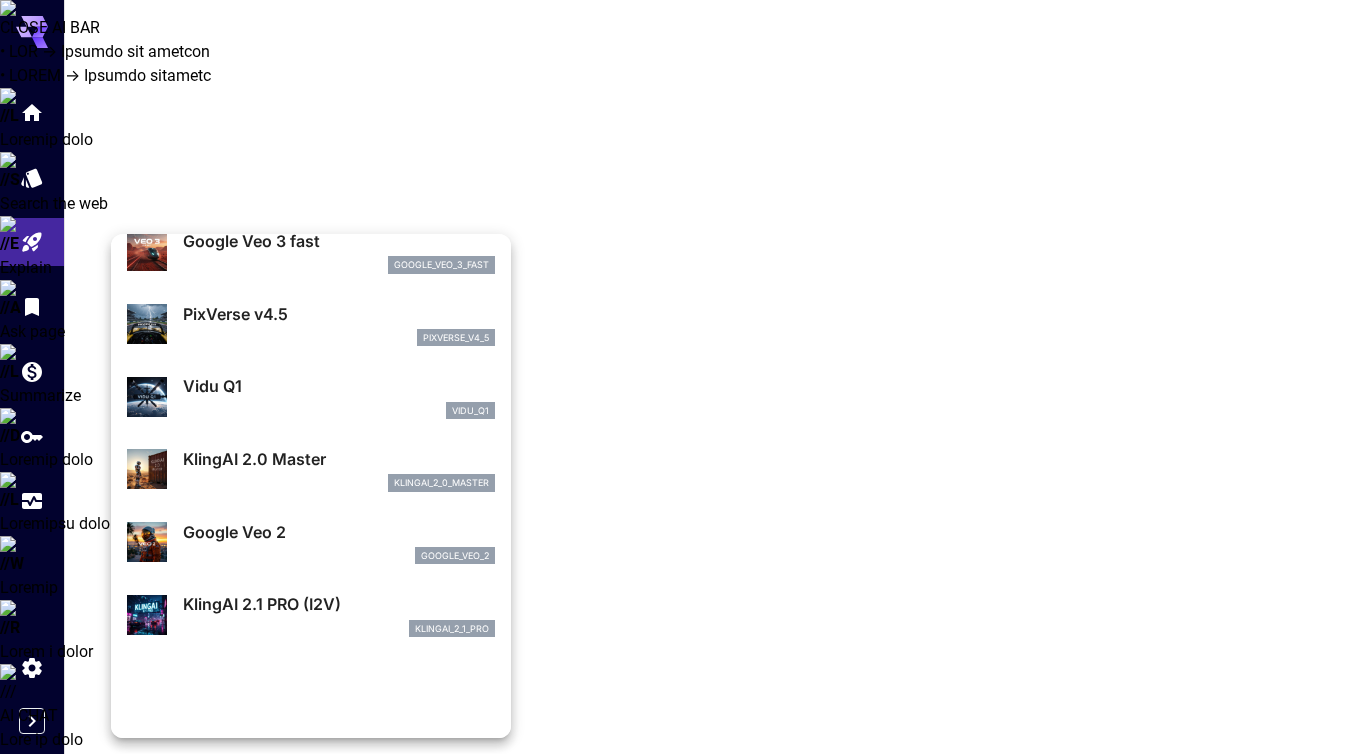 scroll, scrollTop: 319, scrollLeft: 0, axis: vertical 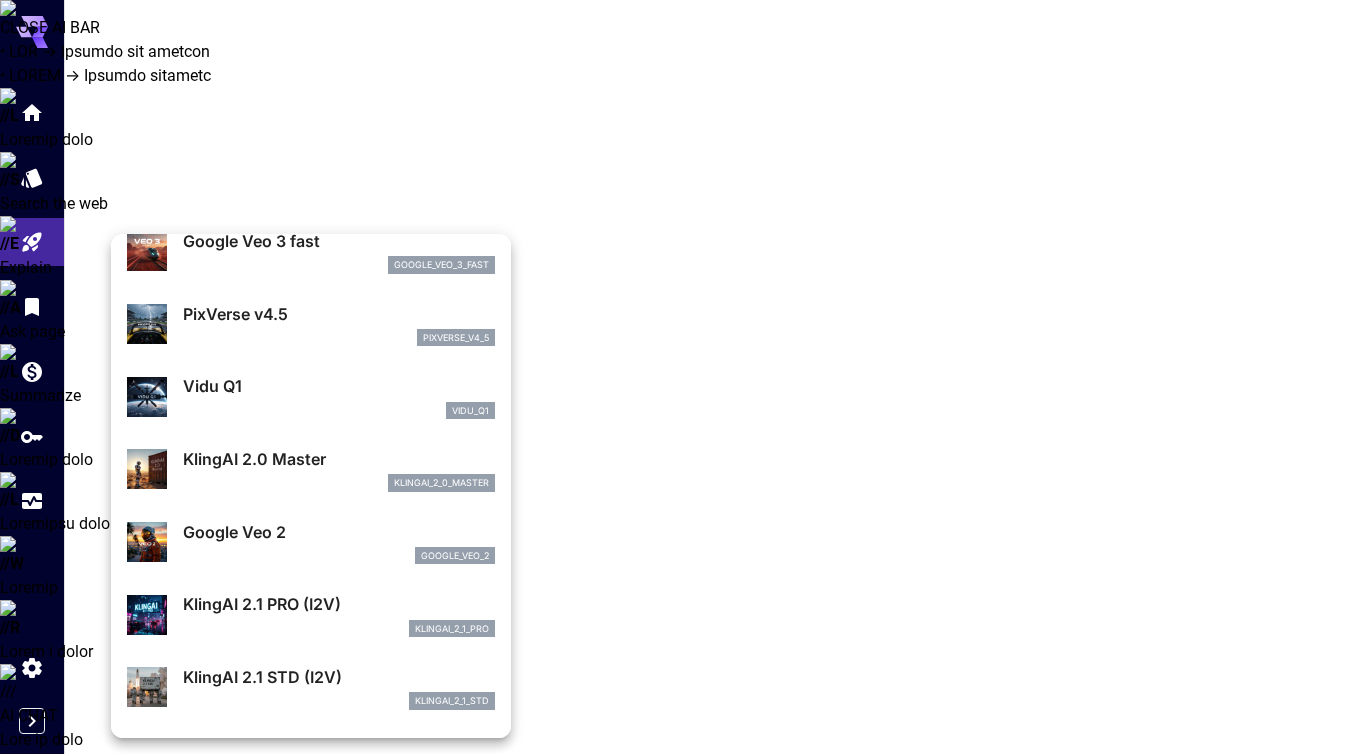 click on "KlingAI 2.0 Master" at bounding box center (339, 241) 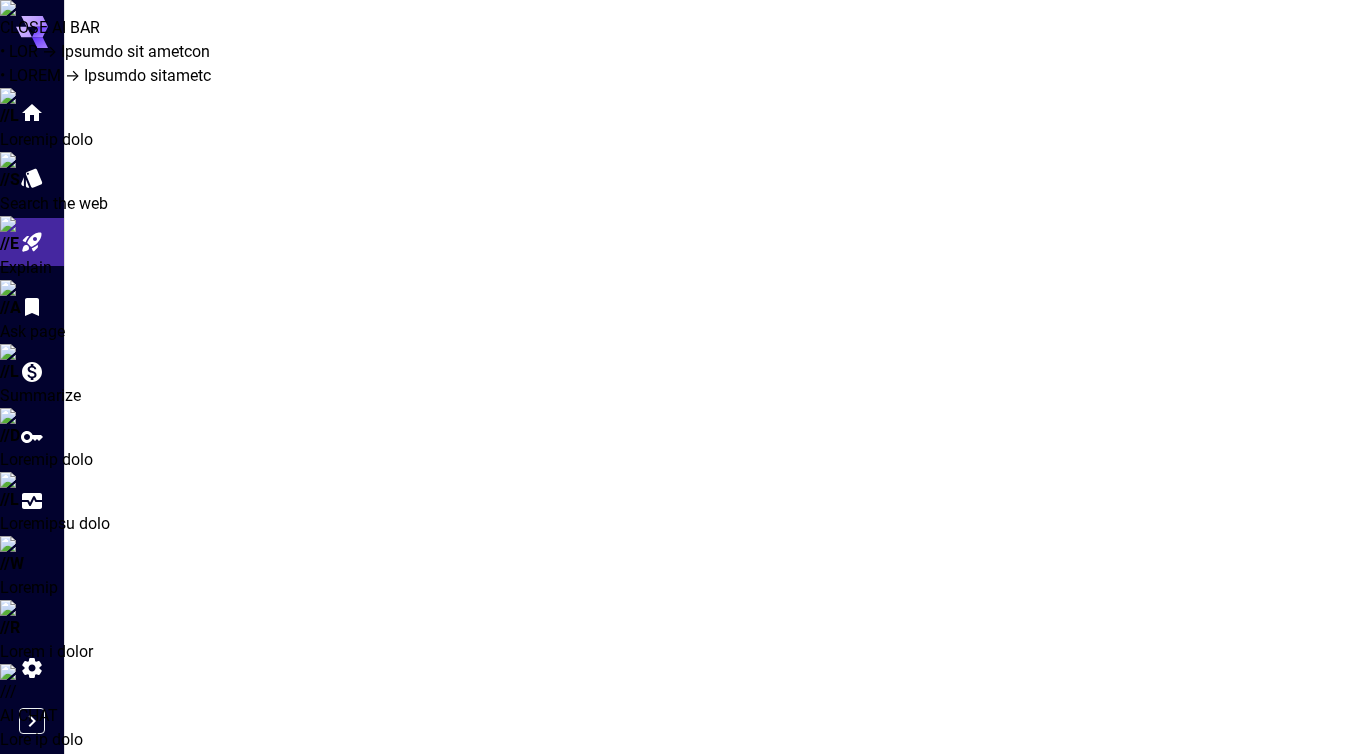 click on "Loremi. dolo sit ametc:  $7.9661" at bounding box center (827, 878) 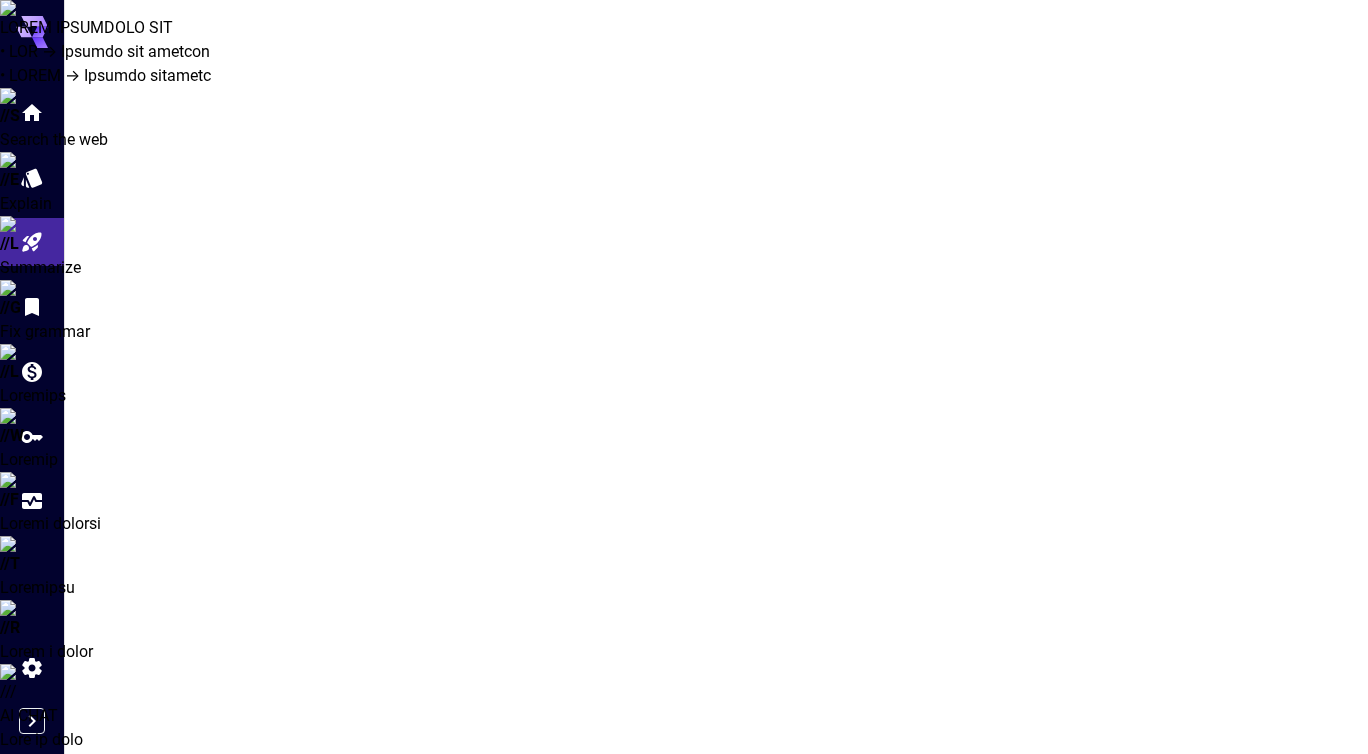 drag, startPoint x: 749, startPoint y: 122, endPoint x: 687, endPoint y: 123, distance: 62.008064 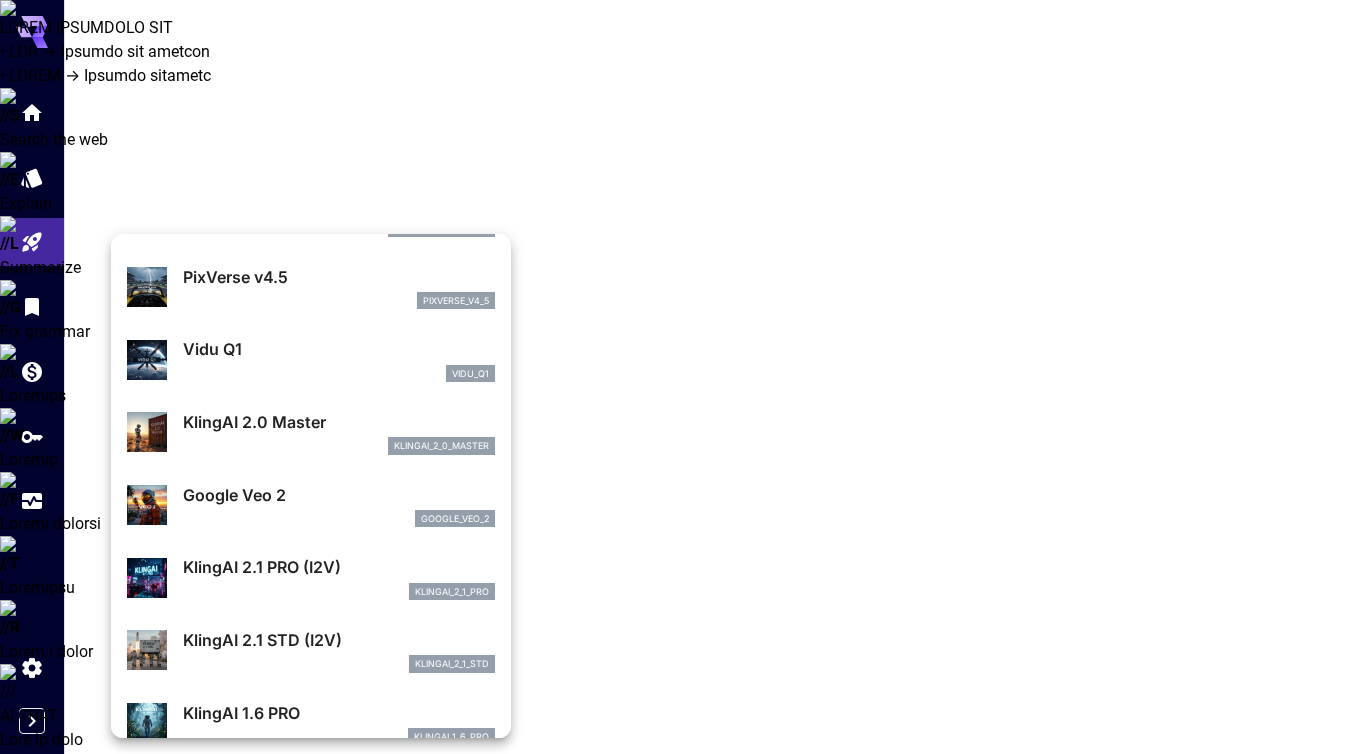 scroll, scrollTop: 366, scrollLeft: 0, axis: vertical 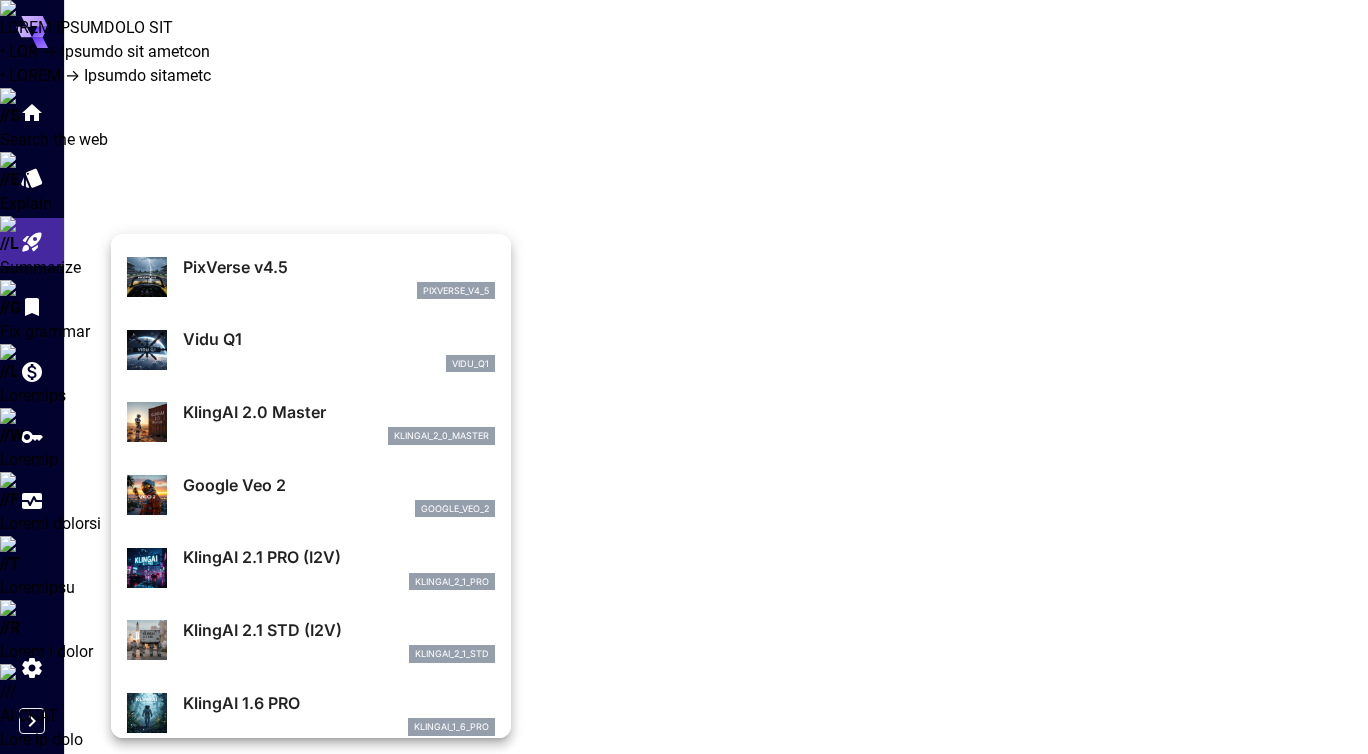 click on "KlingAI 2.1 PRO (I2V)" at bounding box center (339, 194) 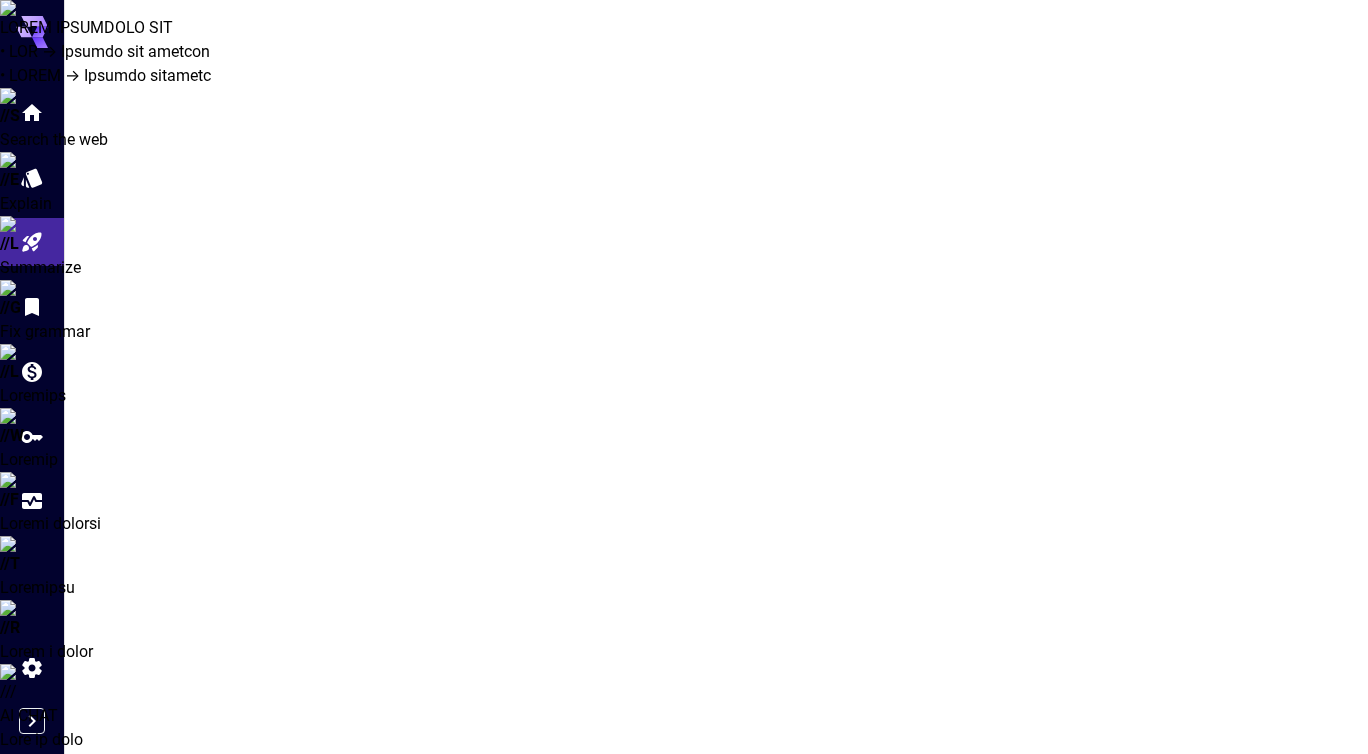 click at bounding box center [471, 972] 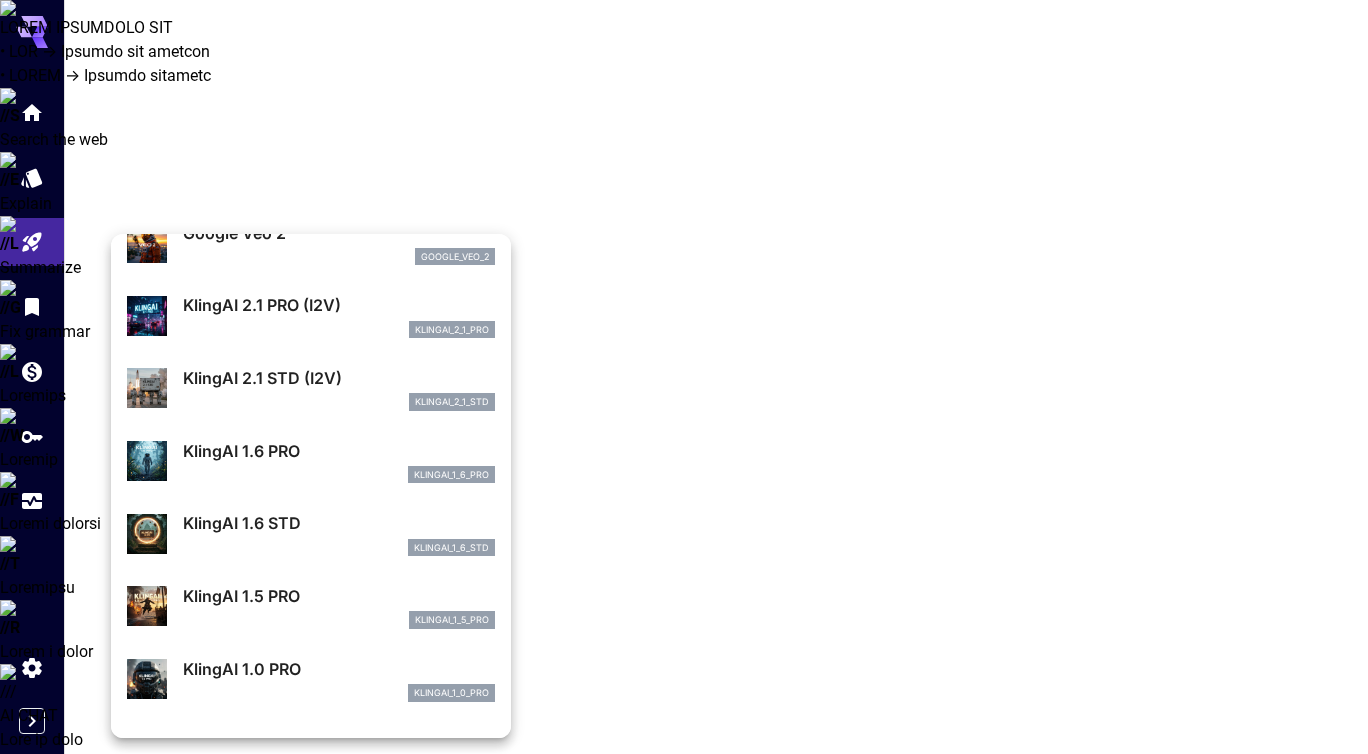 scroll, scrollTop: 620, scrollLeft: 0, axis: vertical 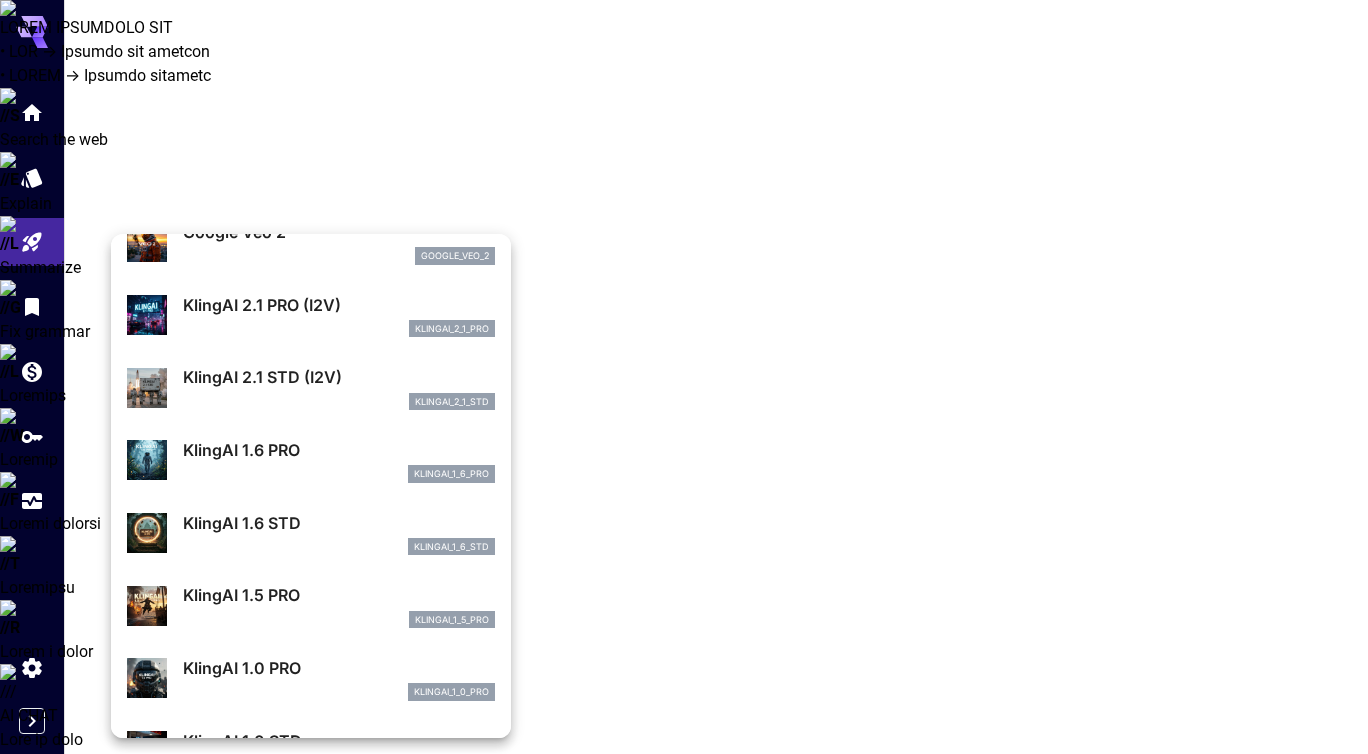 click on "KlingAI 2.1 STD (I2V)" at bounding box center [339, 232] 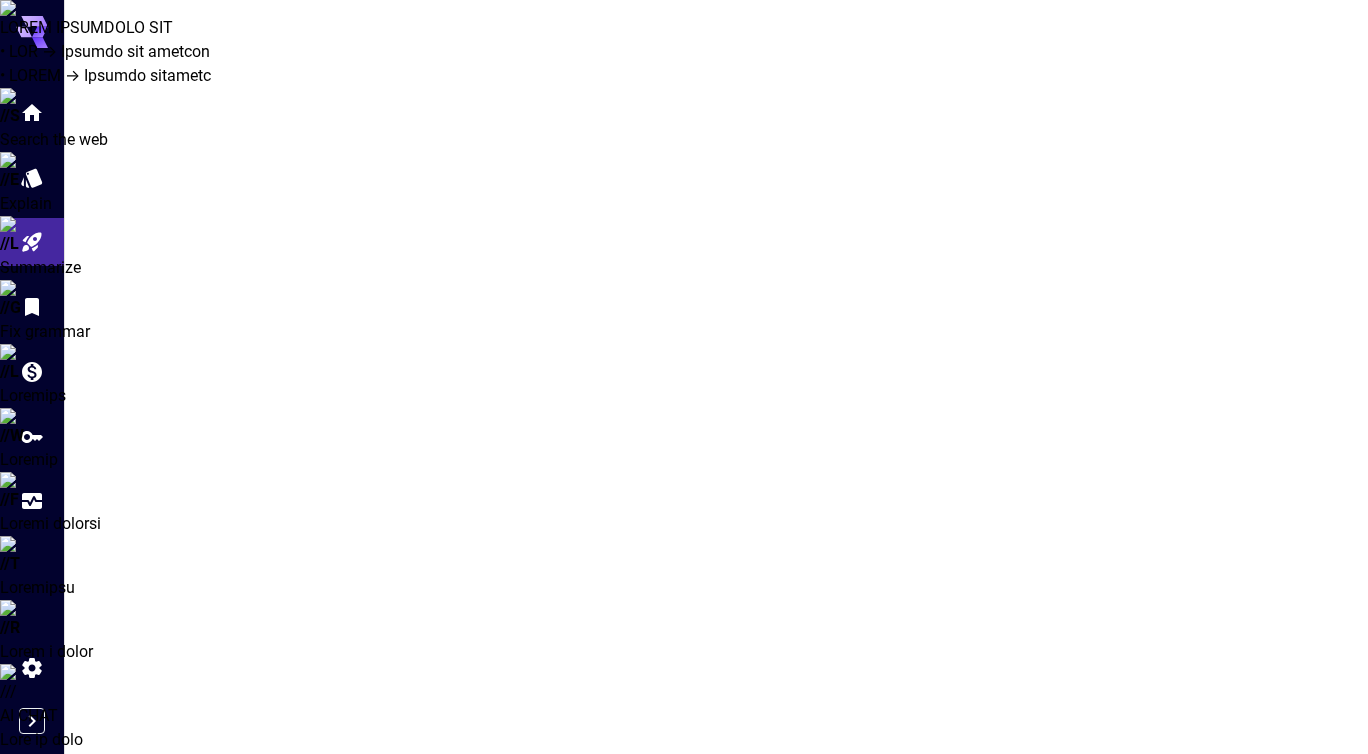 click at bounding box center [471, 971] 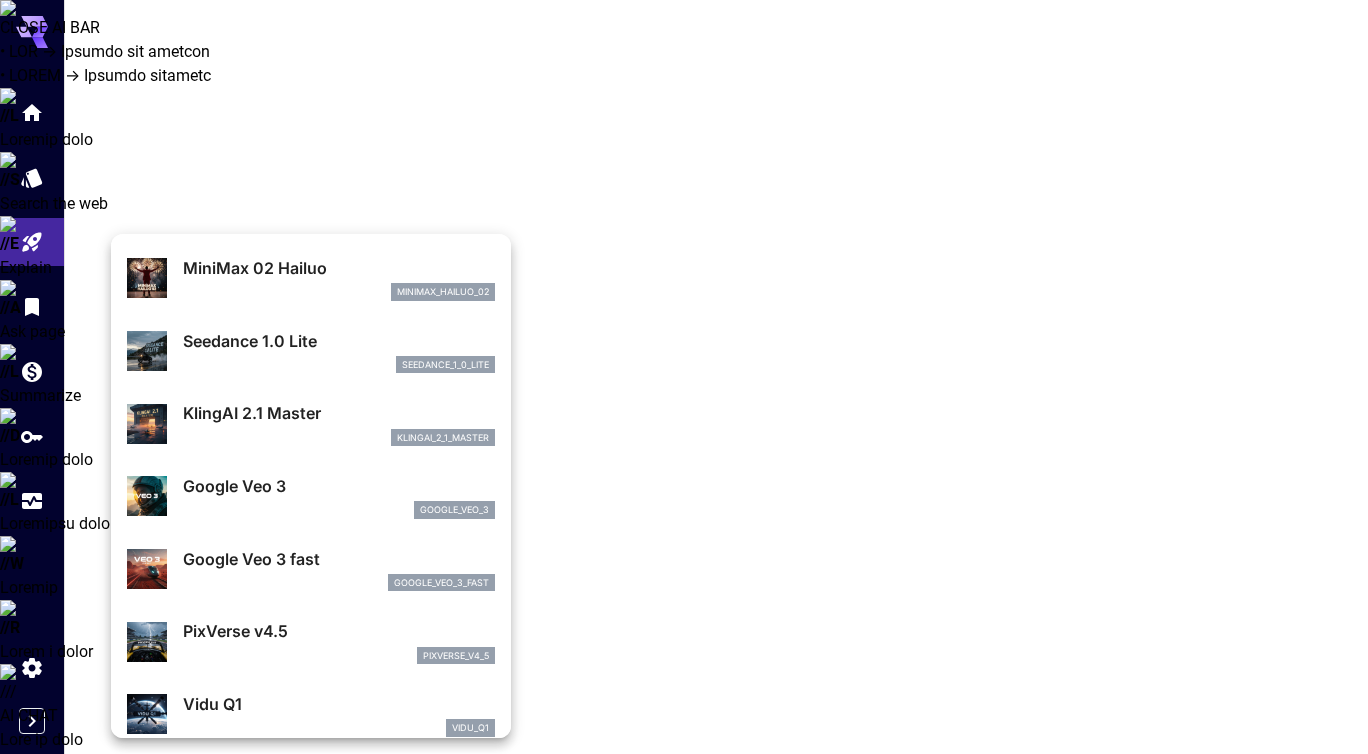 click on "seedance_1_0_lite" at bounding box center (339, 292) 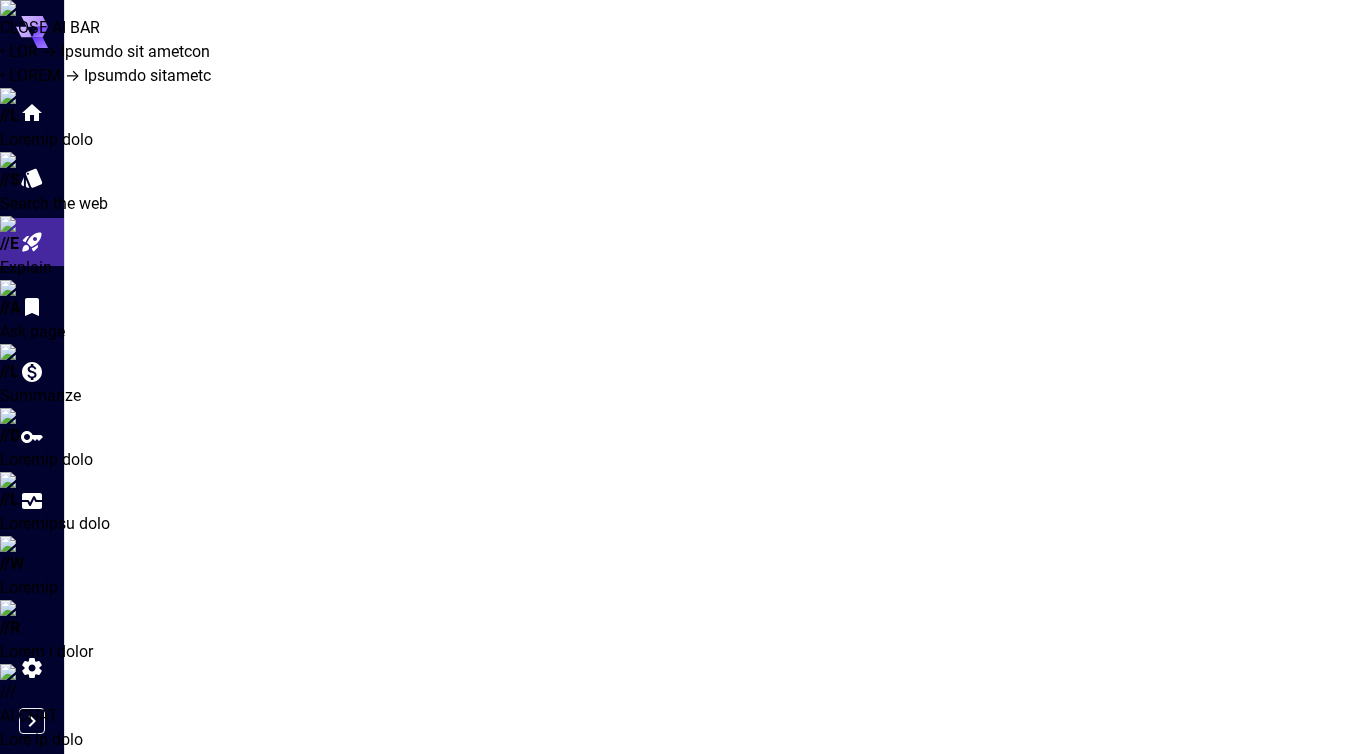 click at bounding box center [471, 972] 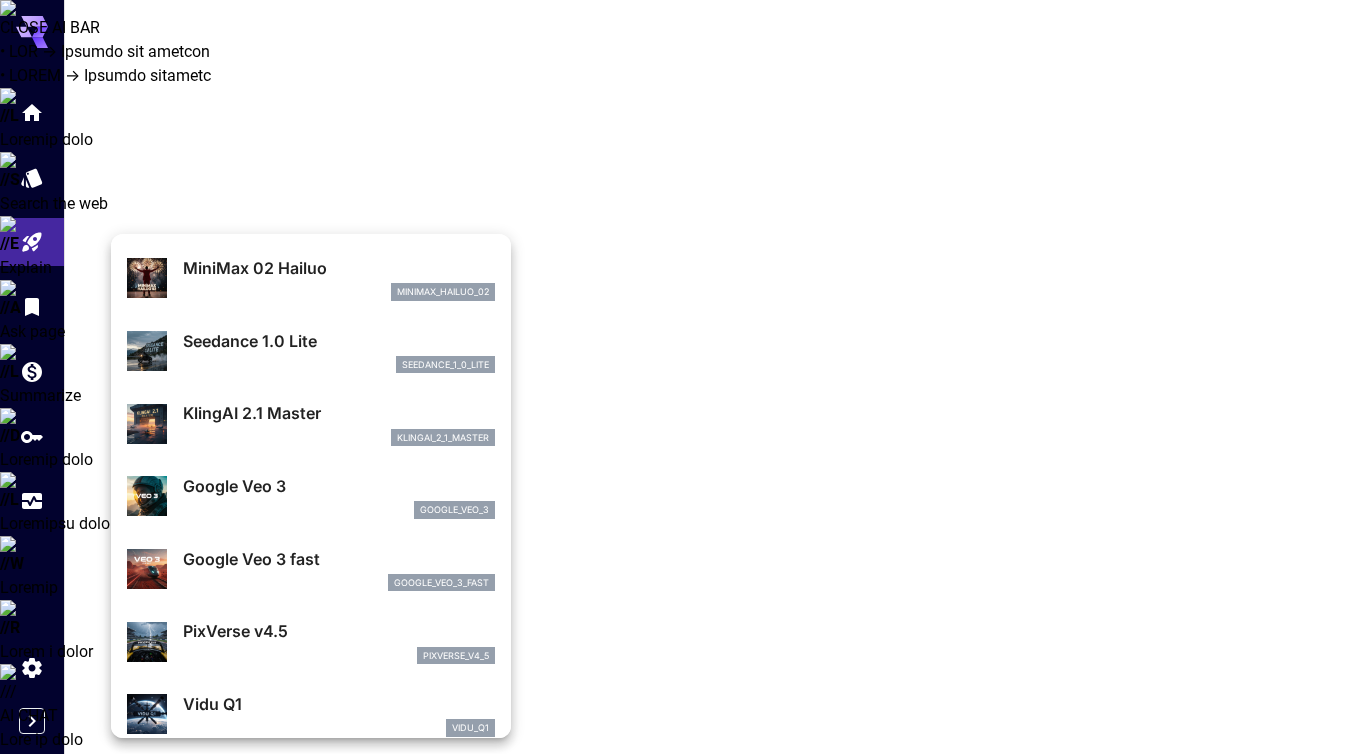 click on "Google Veo 3" at bounding box center [339, 268] 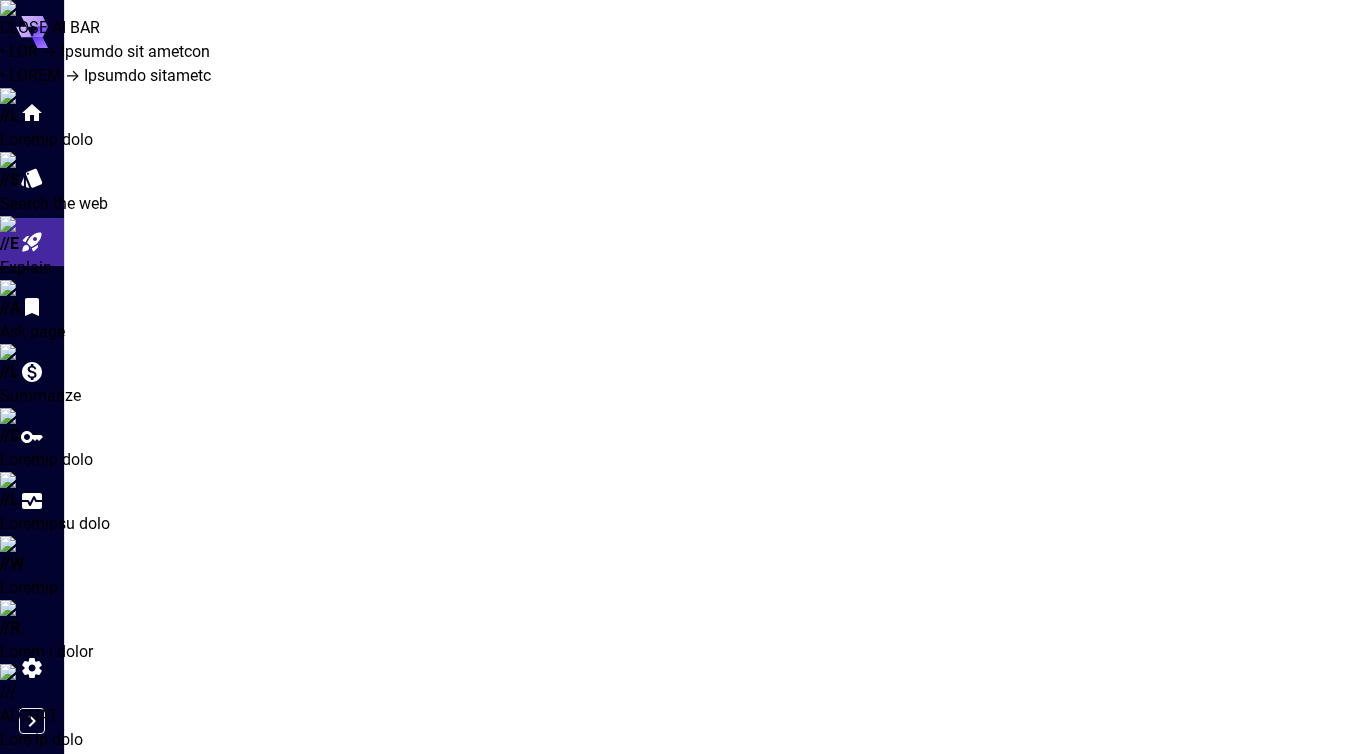 click at bounding box center [471, 972] 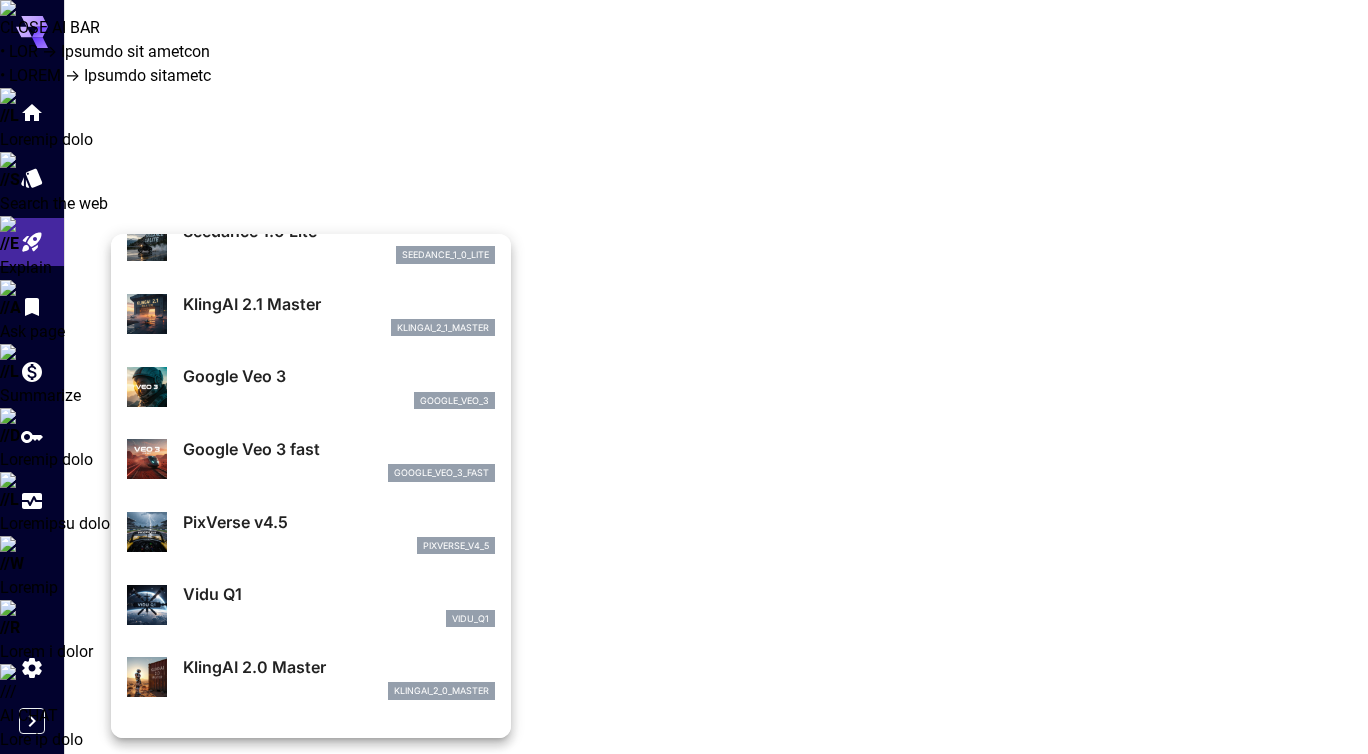 scroll, scrollTop: 129, scrollLeft: 0, axis: vertical 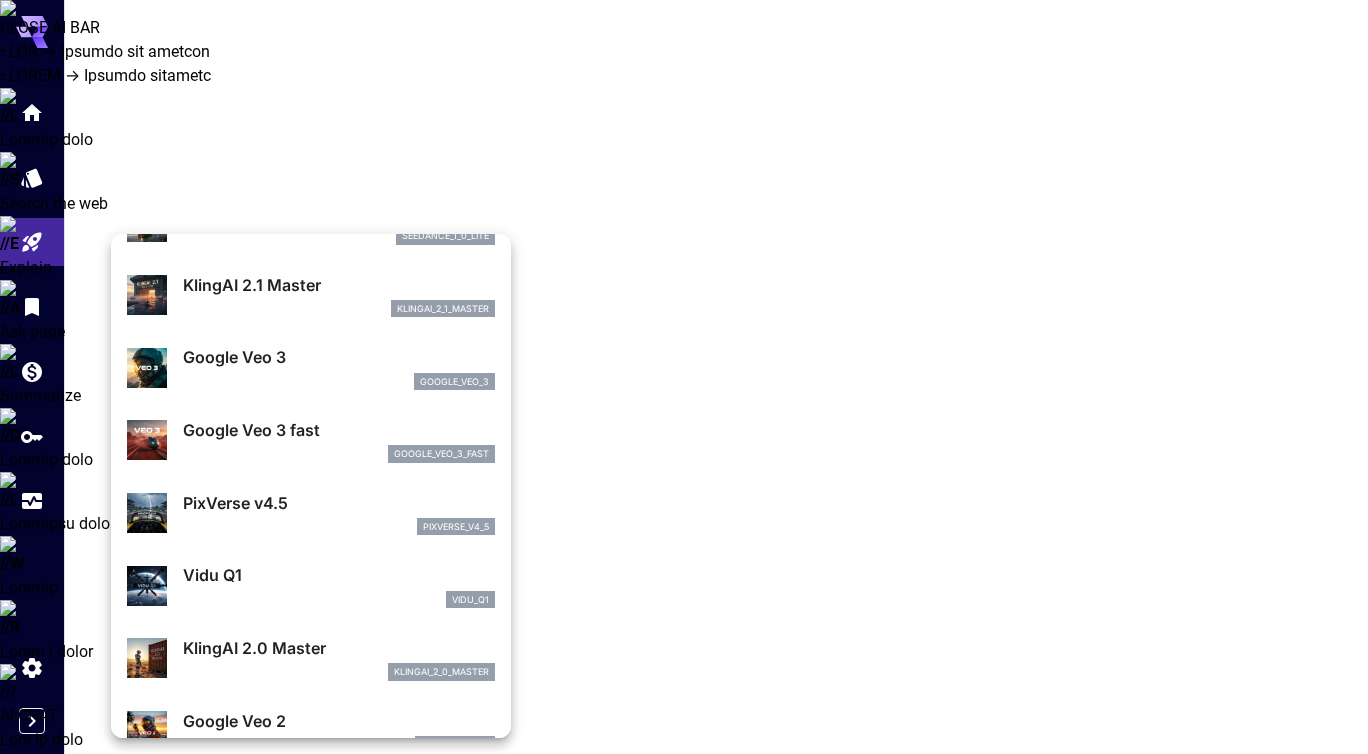 click on "Google Veo 3 fast" at bounding box center (339, 212) 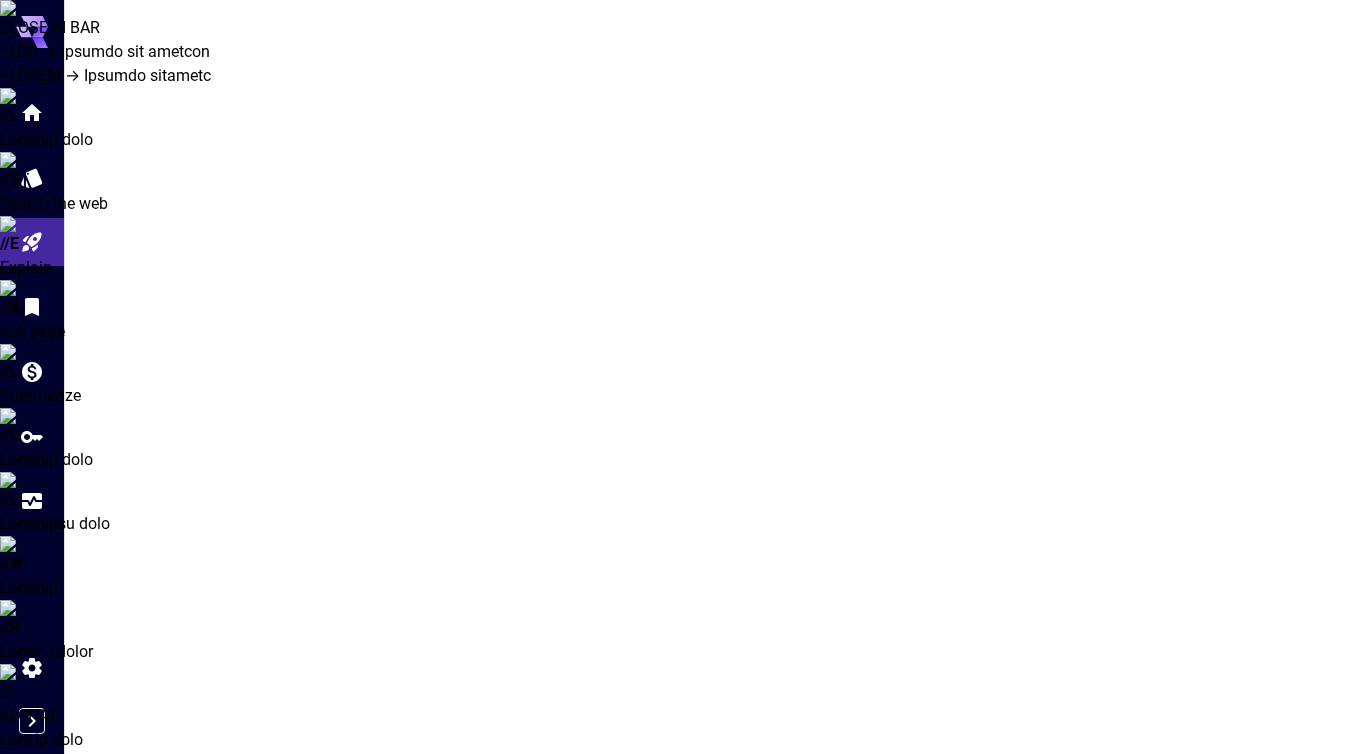 click at bounding box center (471, 972) 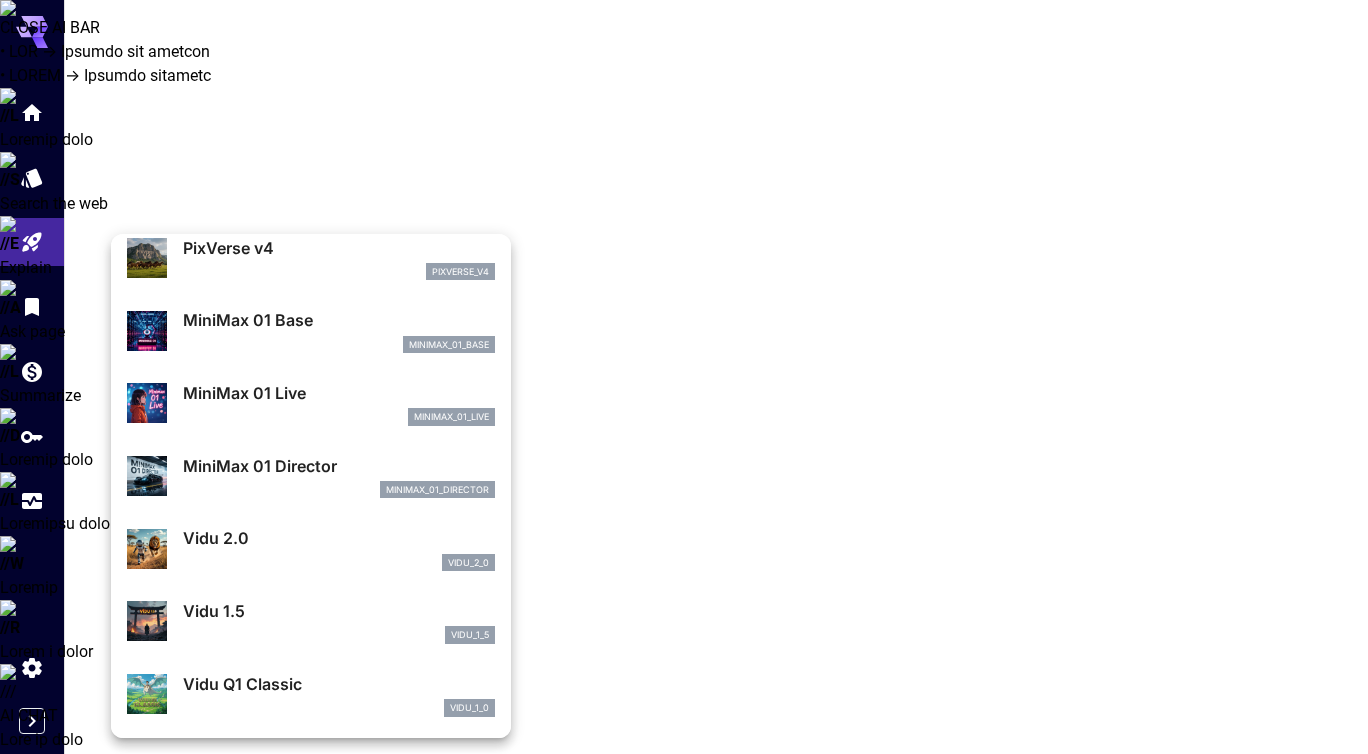 scroll, scrollTop: 1262, scrollLeft: 0, axis: vertical 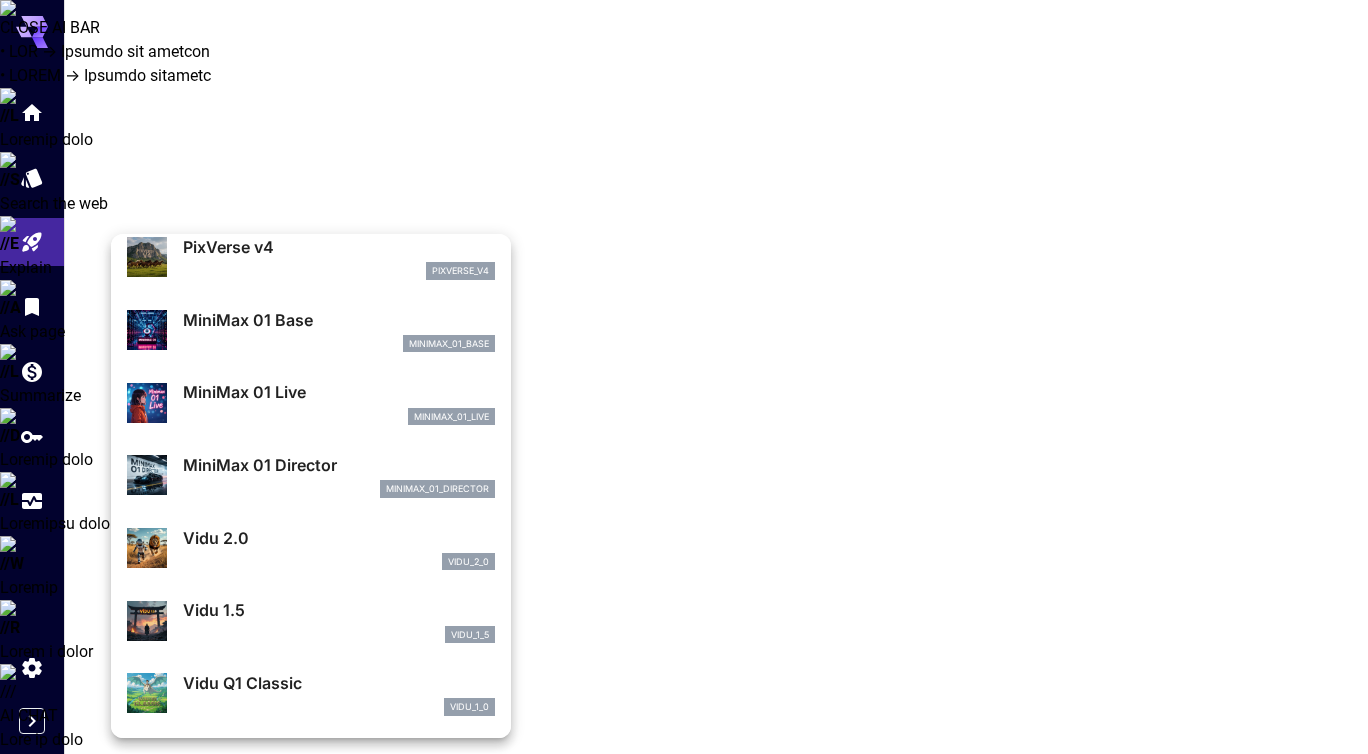 click on "vidu_2_0" at bounding box center [339, 271] 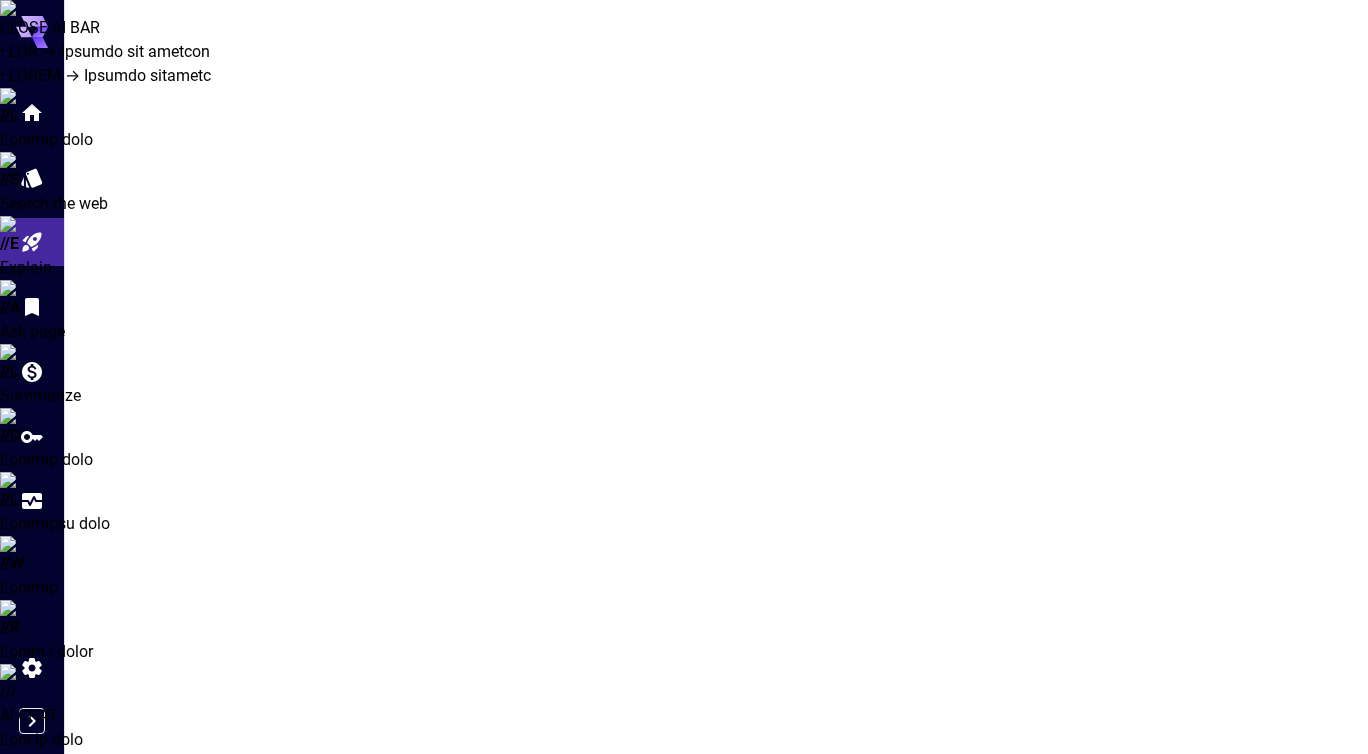 click at bounding box center (471, 972) 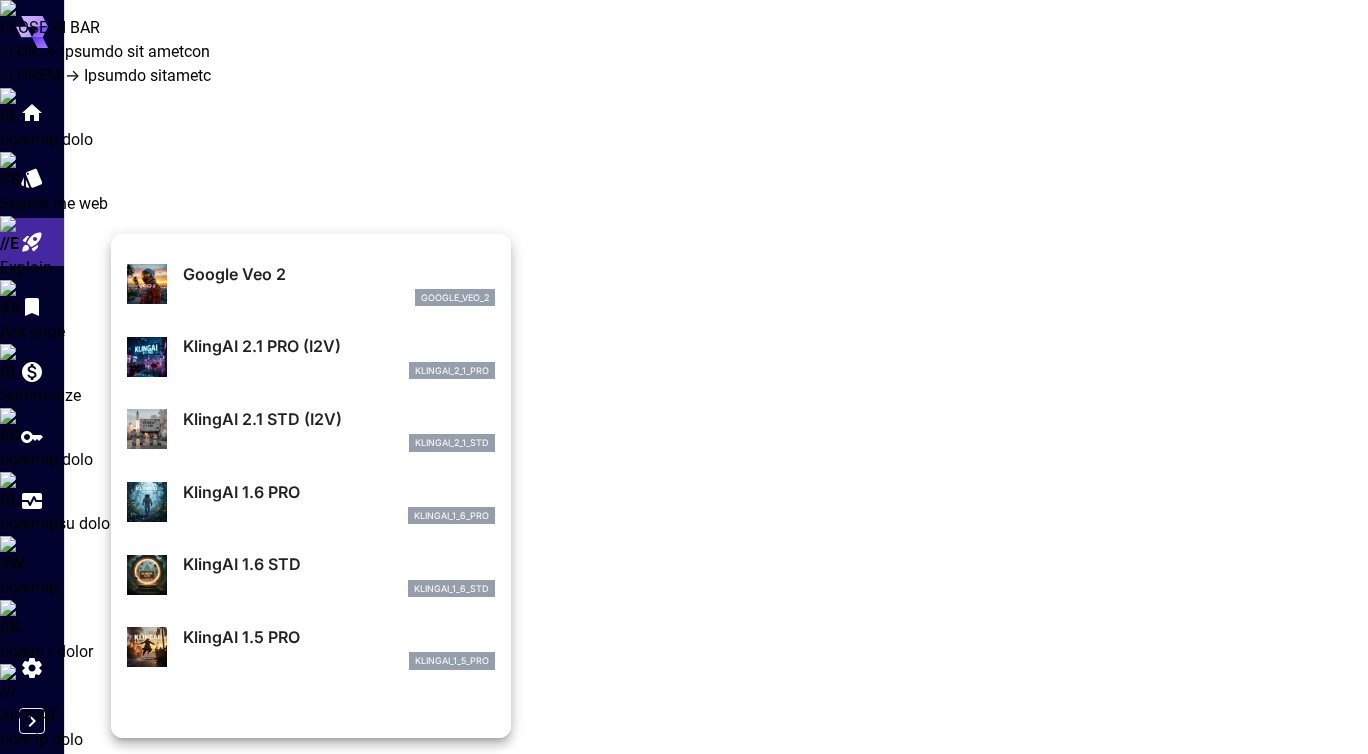 scroll, scrollTop: 579, scrollLeft: 0, axis: vertical 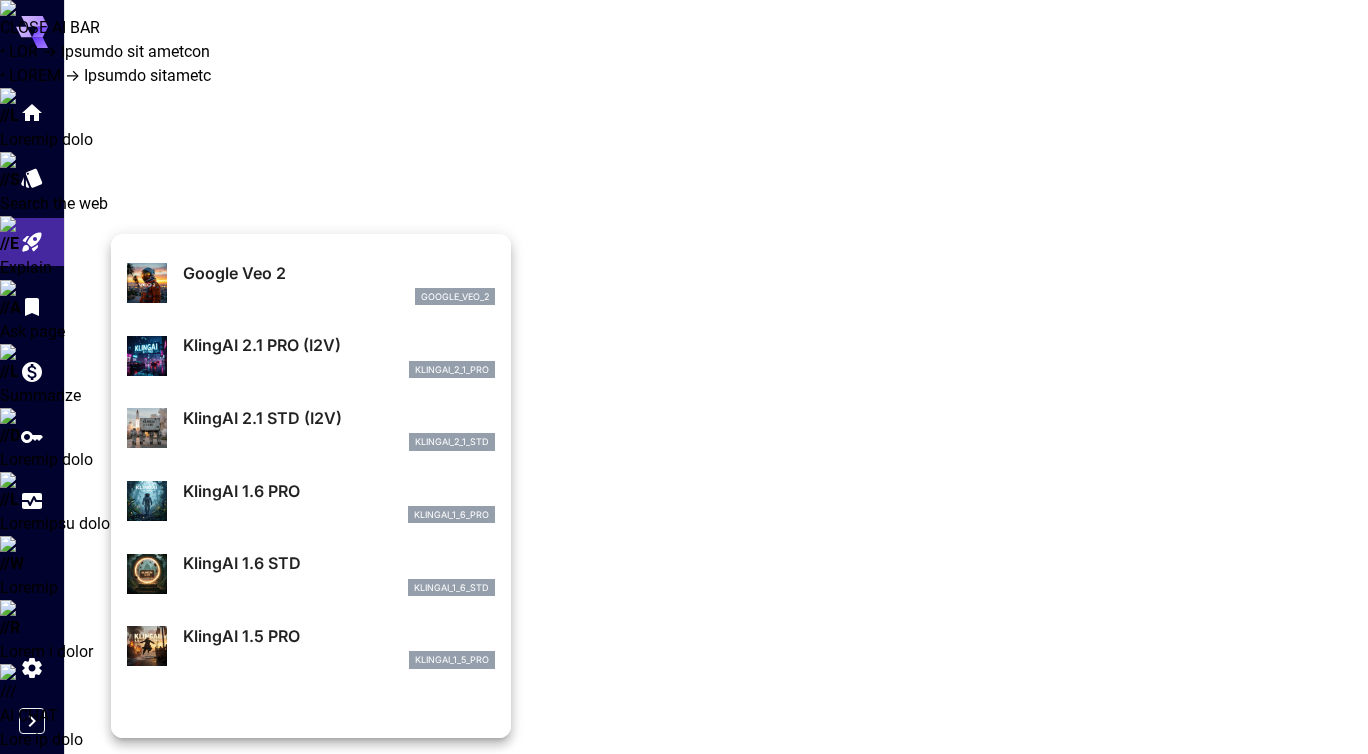 click on "KlingAI 2.1 STD (I2V) klingai_2_1_std" at bounding box center [311, 210] 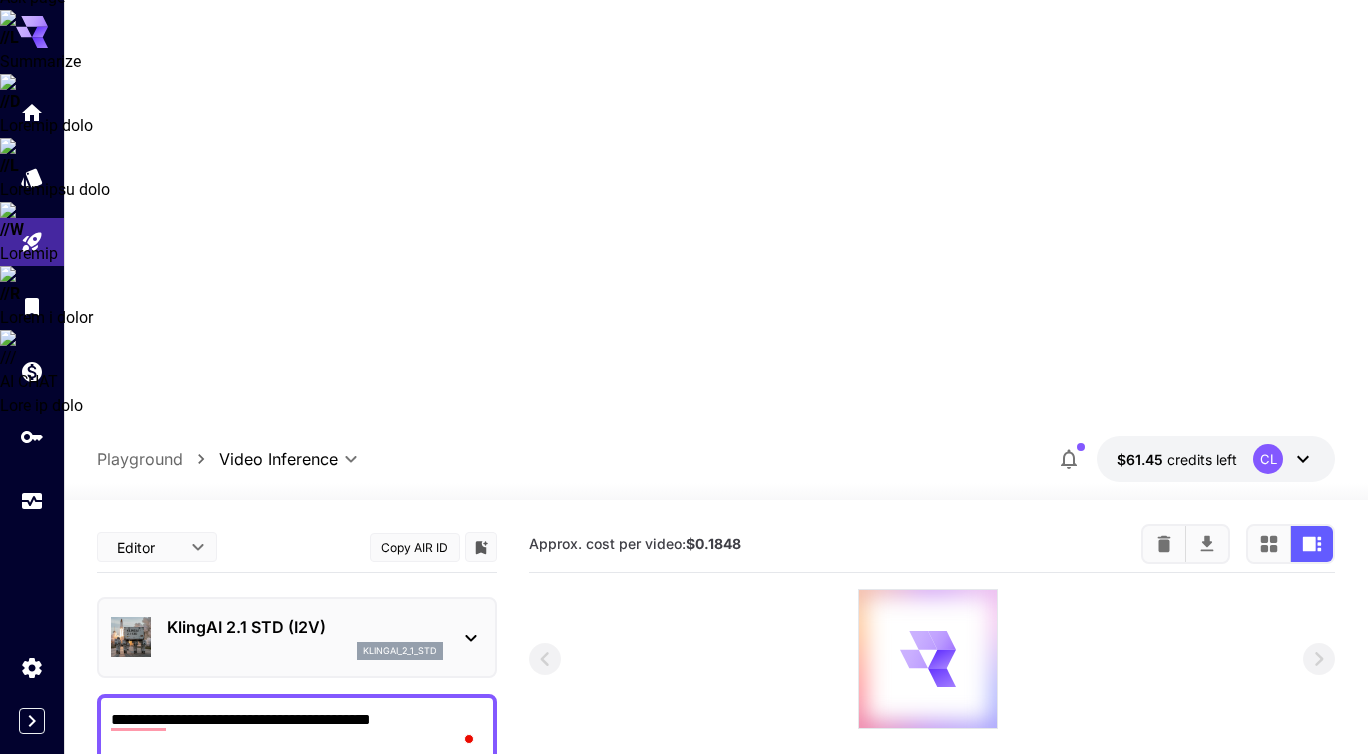 scroll, scrollTop: 365, scrollLeft: 0, axis: vertical 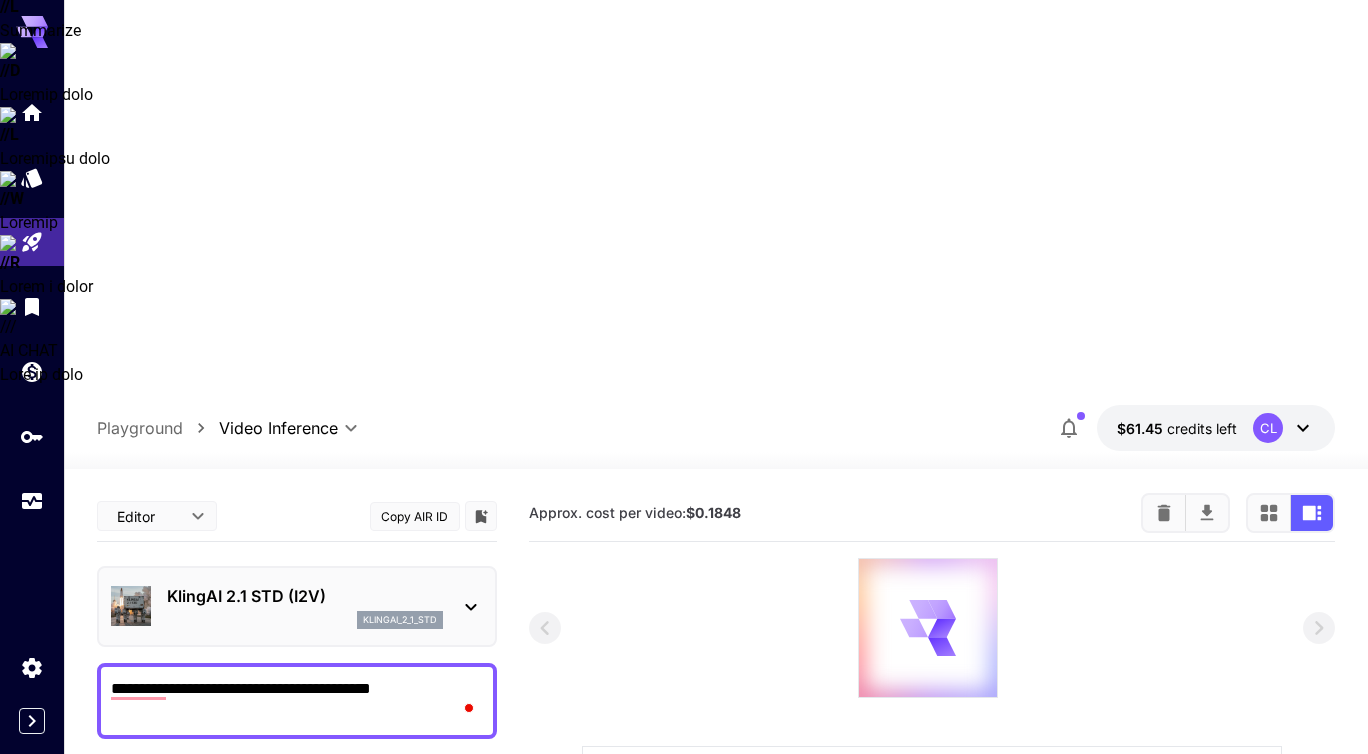 click at bounding box center [471, 894] 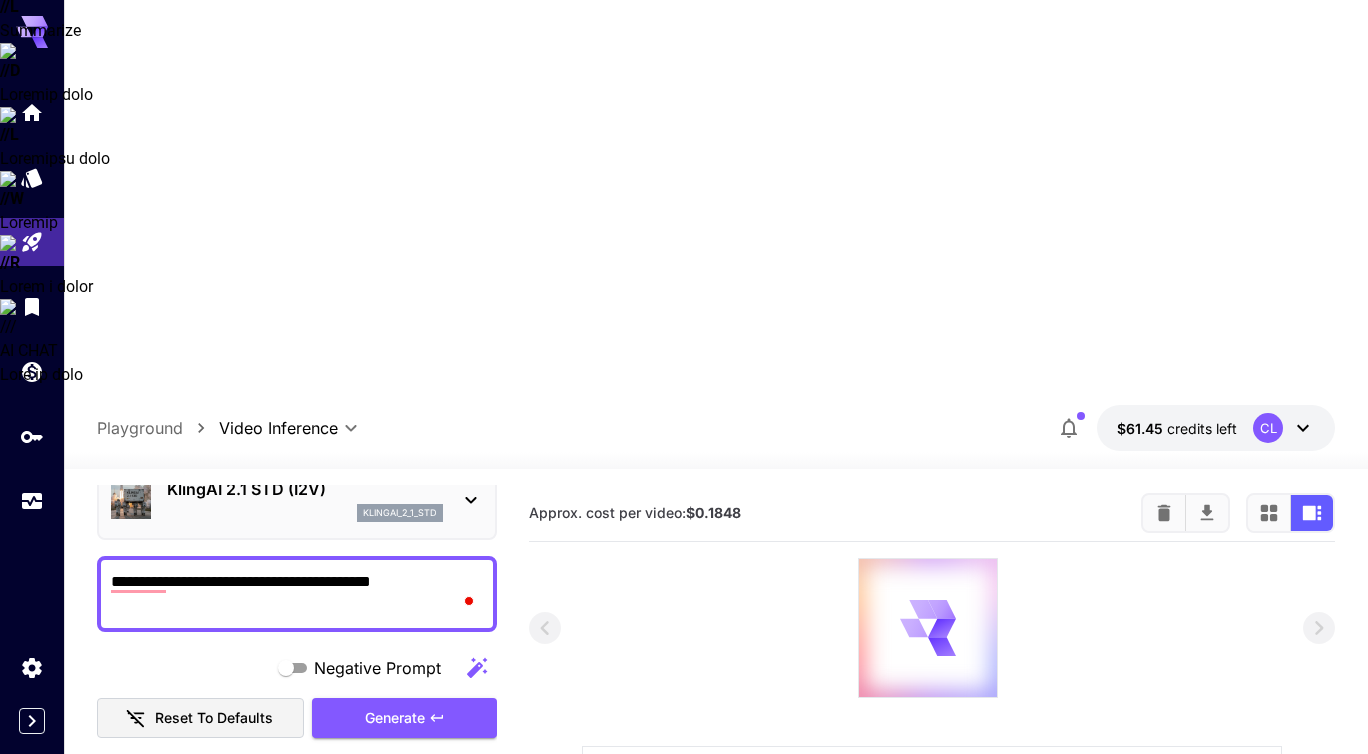 scroll, scrollTop: 176, scrollLeft: 0, axis: vertical 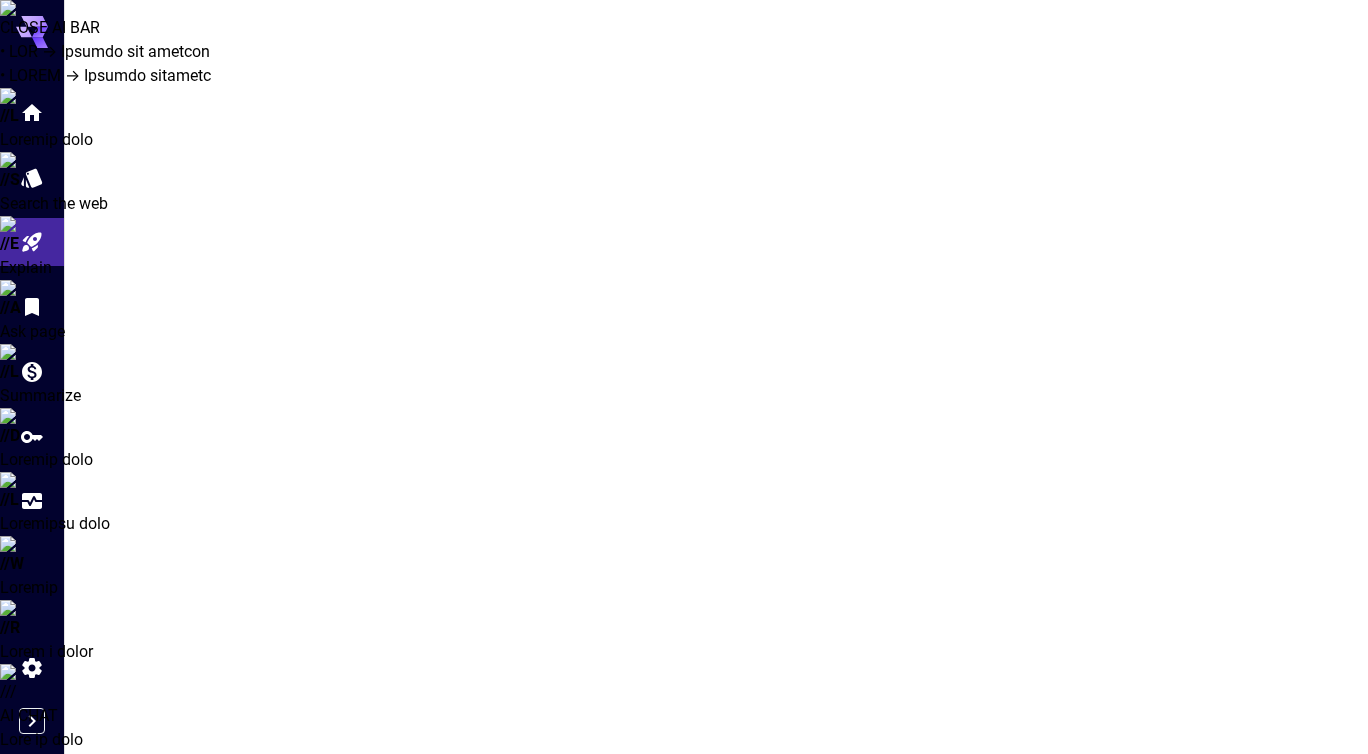 click on "Generate" at bounding box center (404, 1190) 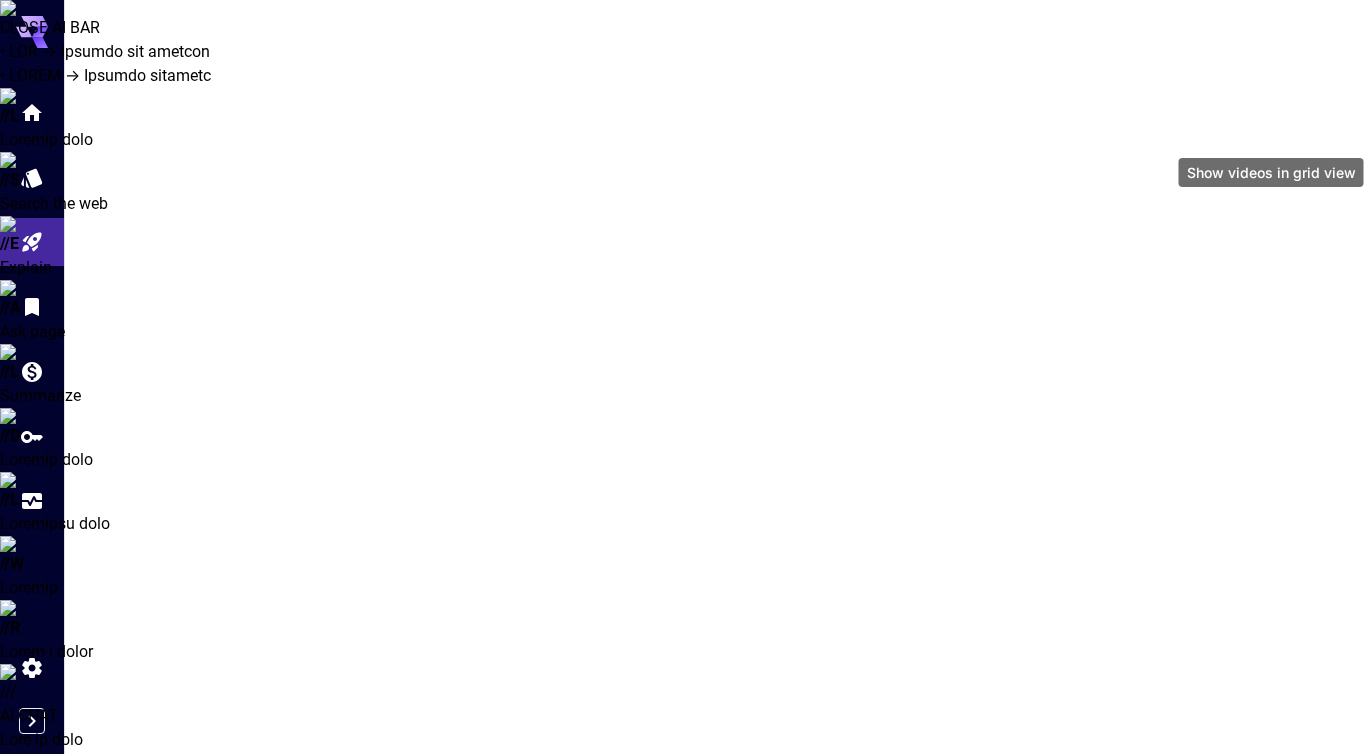 click at bounding box center (1269, 878) 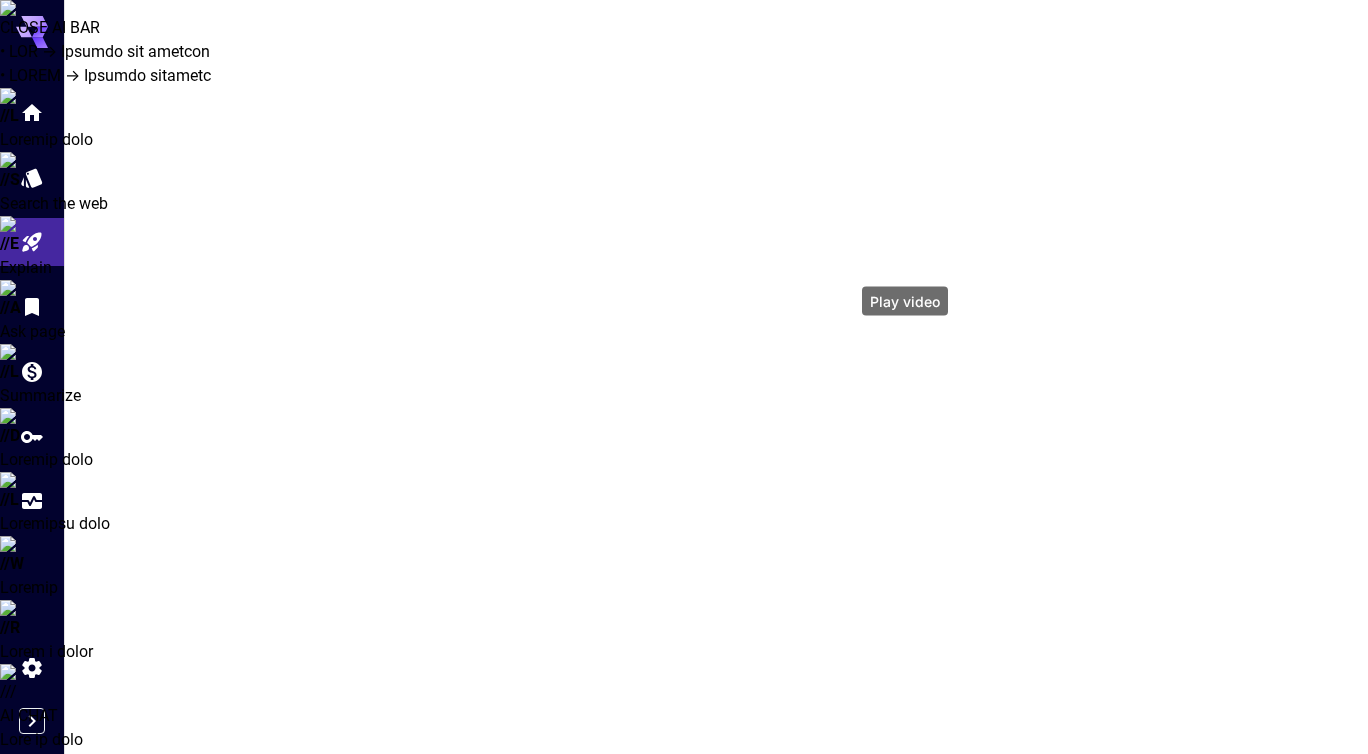 click at bounding box center (905, 1096) 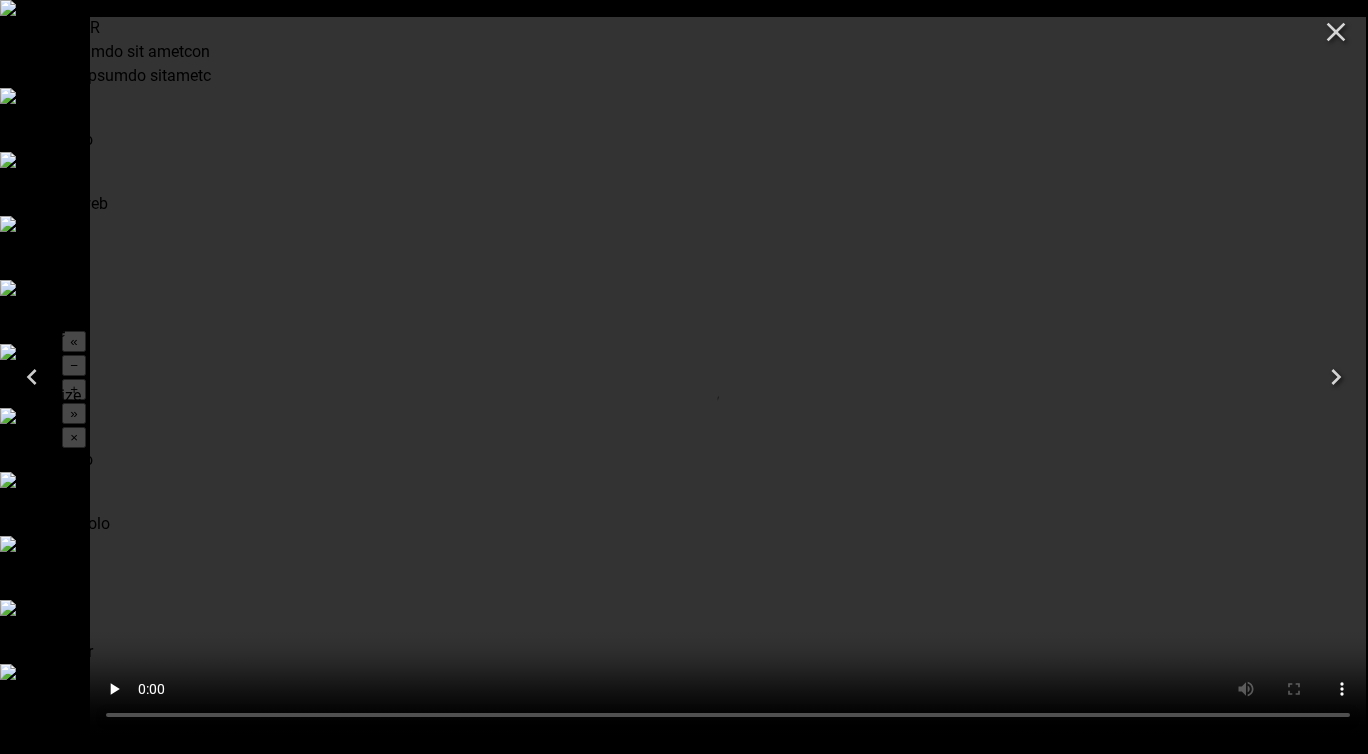 click at bounding box center [1336, 32] 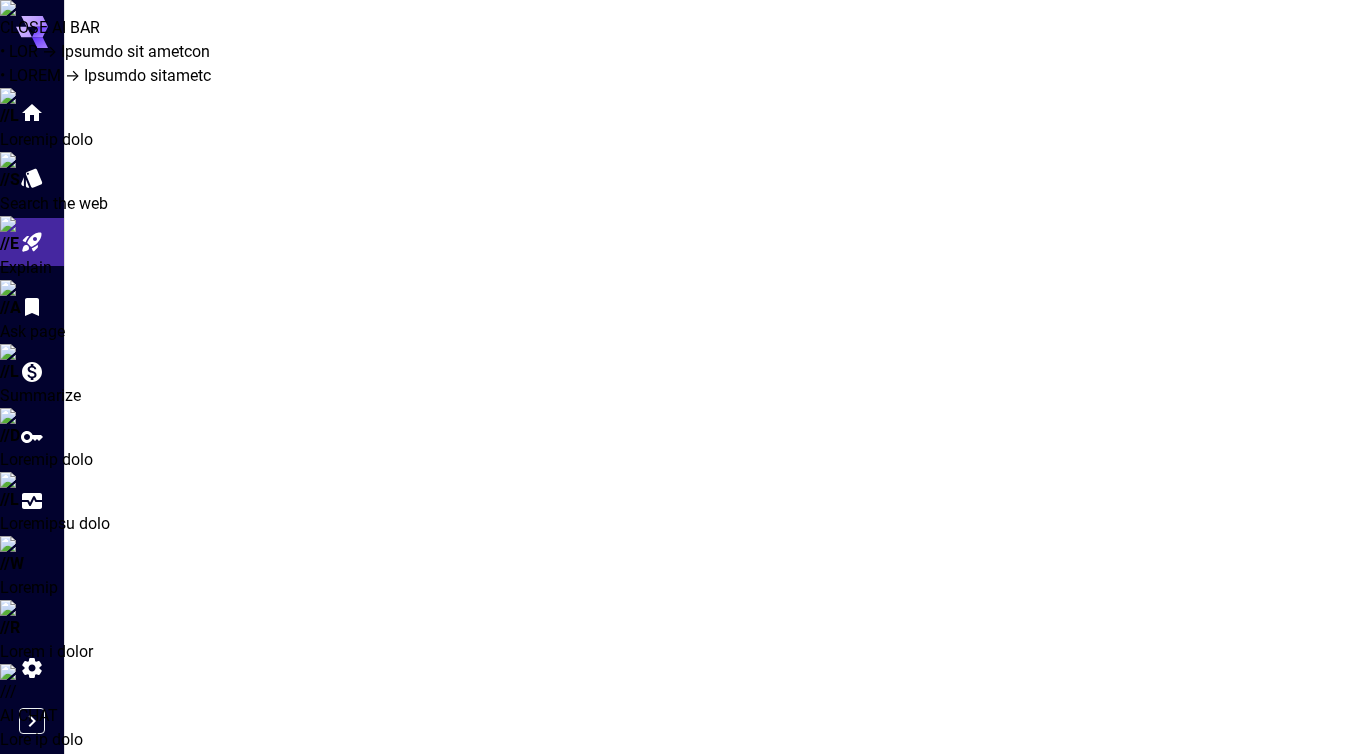 click at bounding box center [628, 1022] 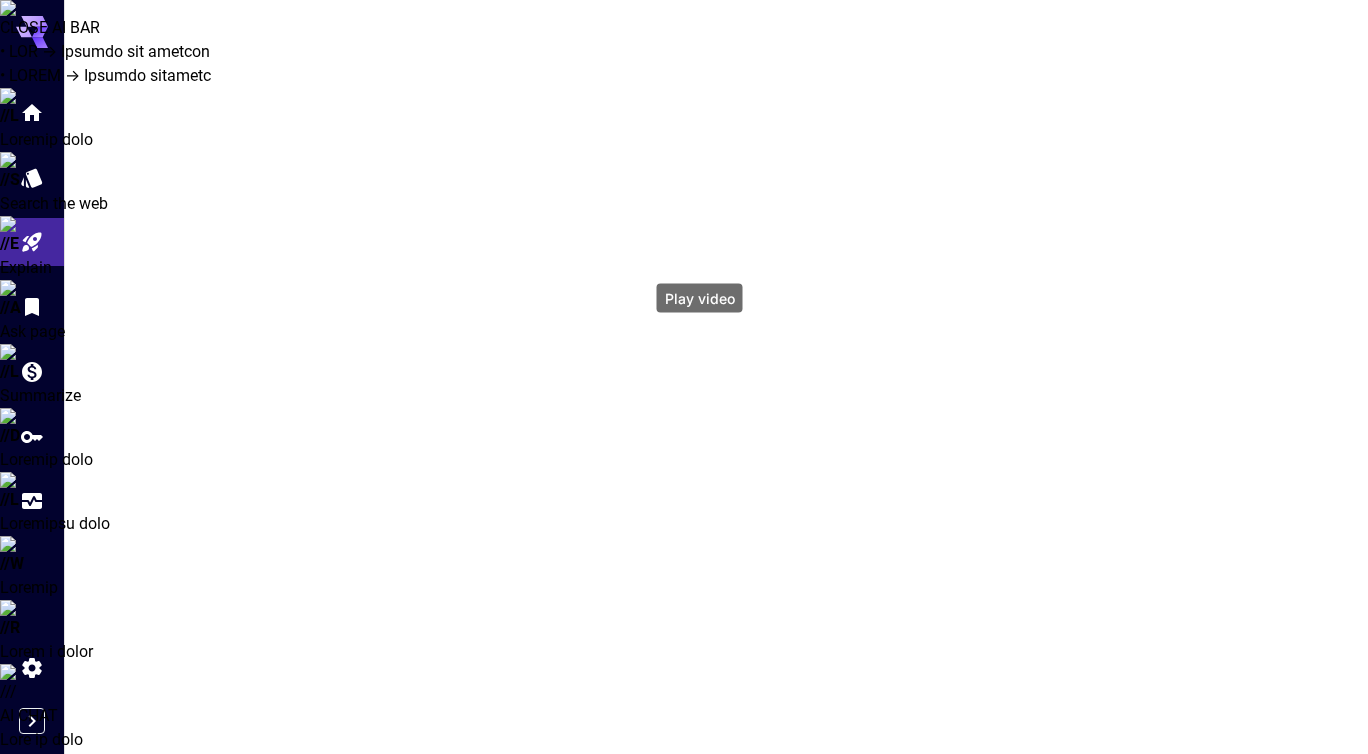 click at bounding box center (700, 1093) 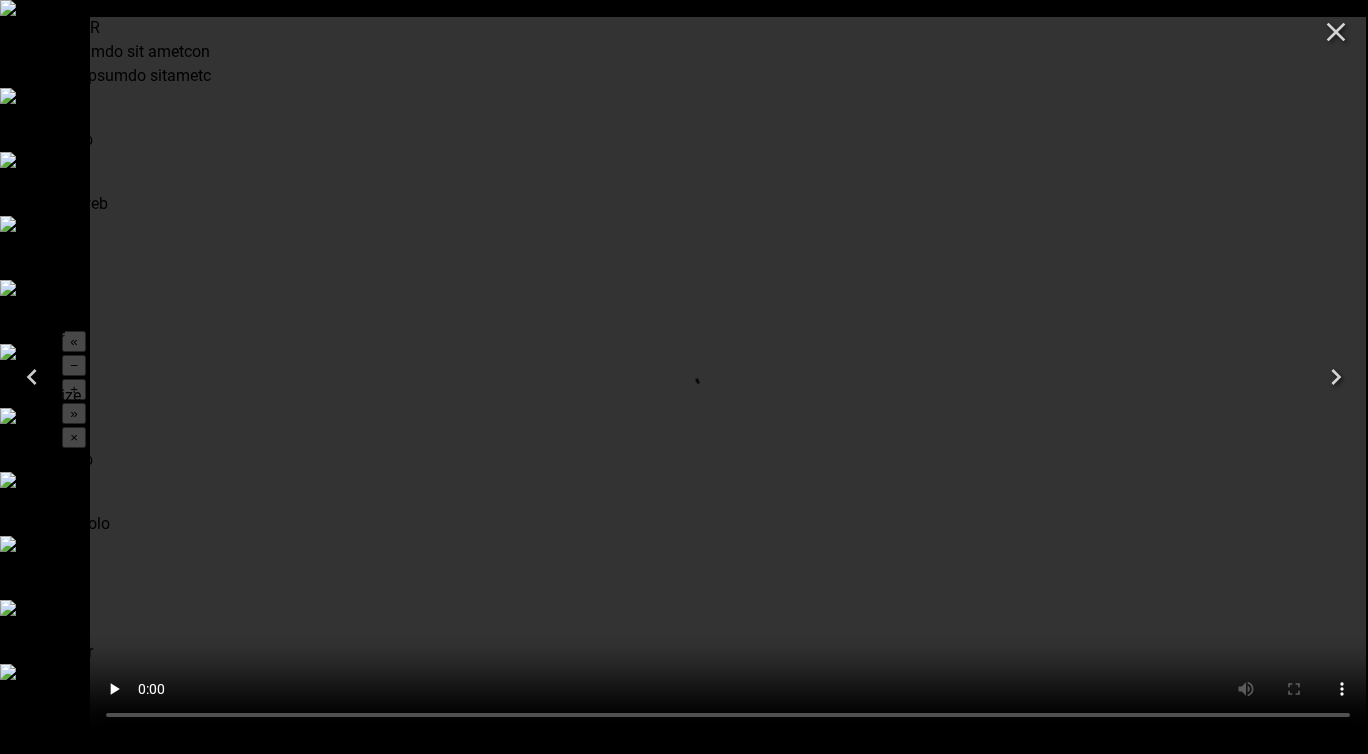 click at bounding box center (1336, 32) 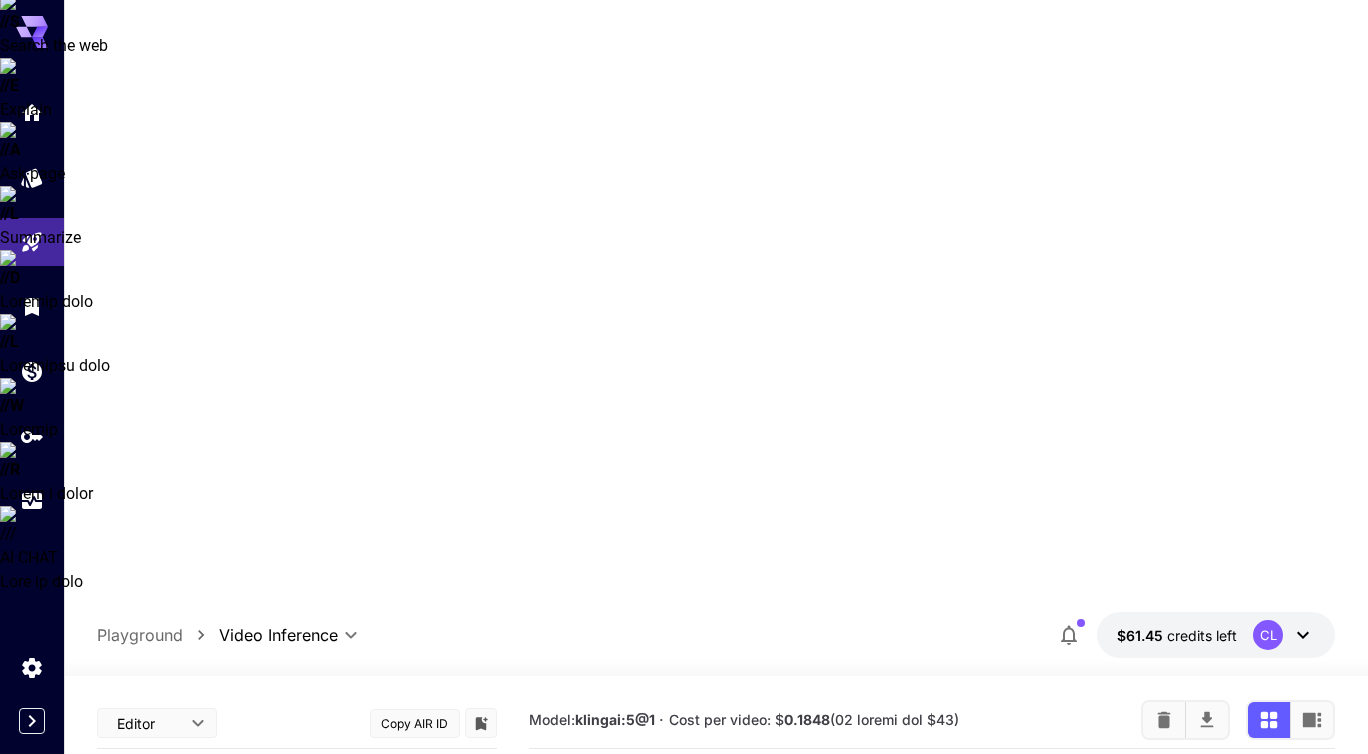 scroll, scrollTop: 0, scrollLeft: 0, axis: both 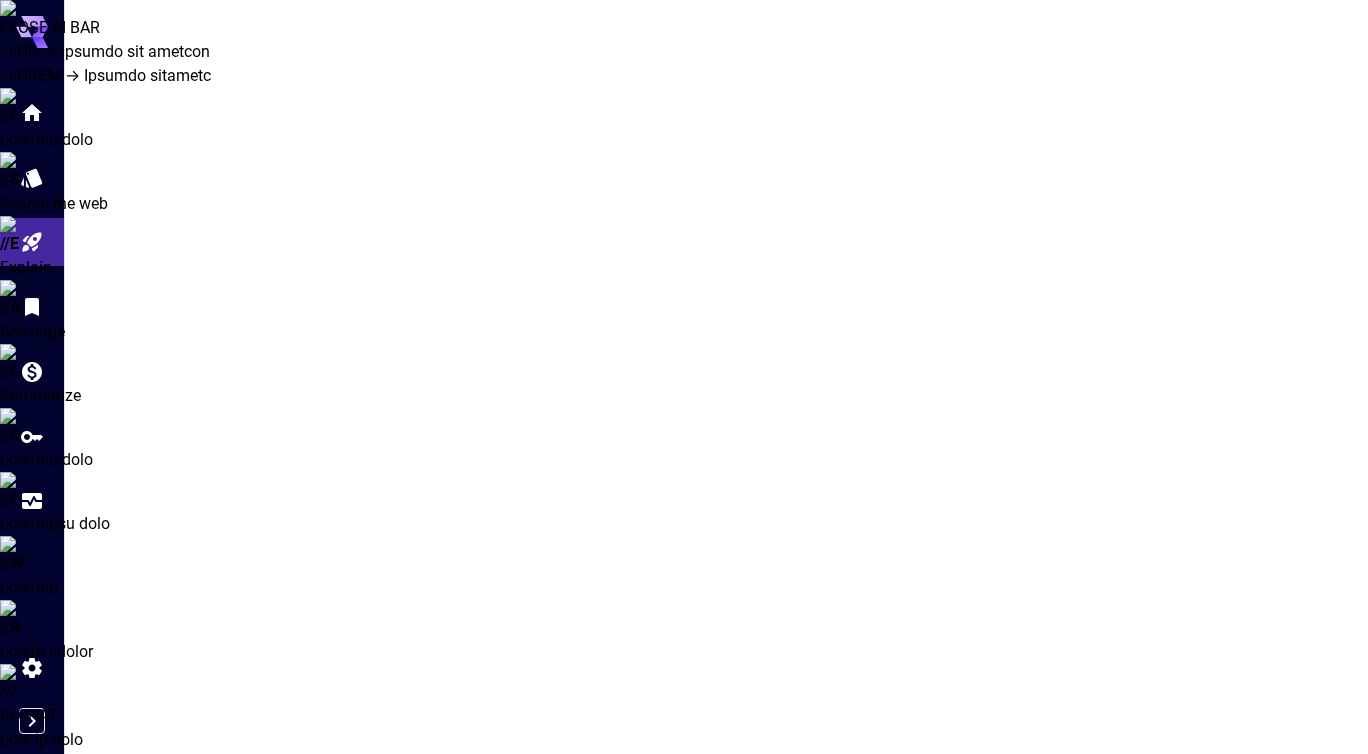 click on "**********" at bounding box center [684, 1220] 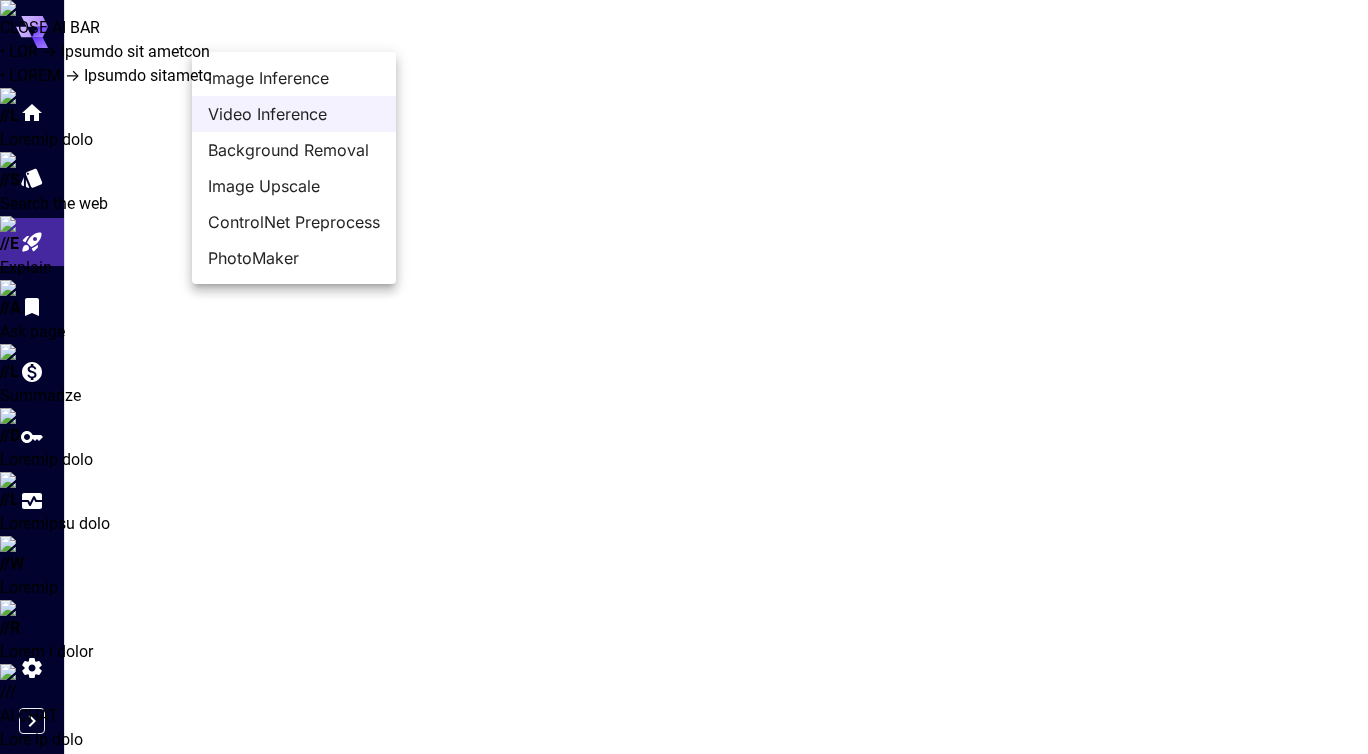click on "PhotoMaker" at bounding box center [294, 78] 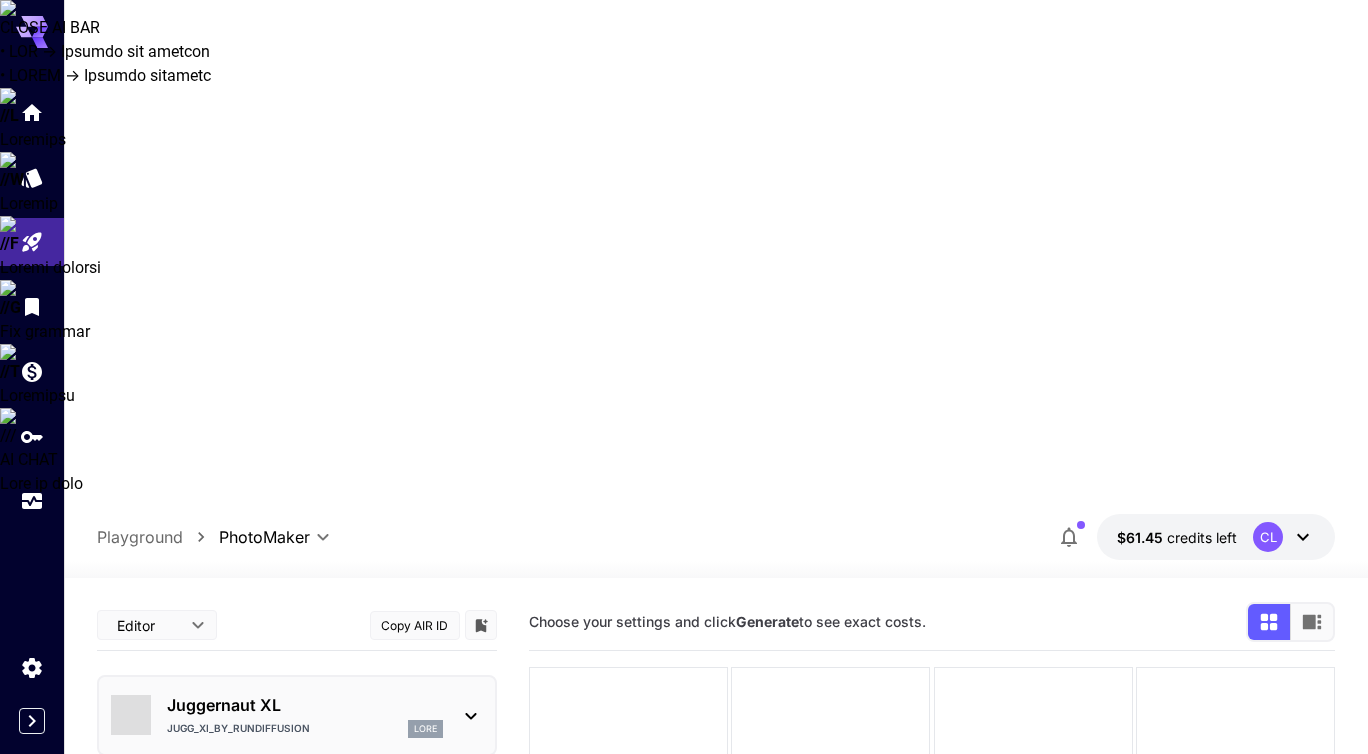scroll, scrollTop: 0, scrollLeft: 0, axis: both 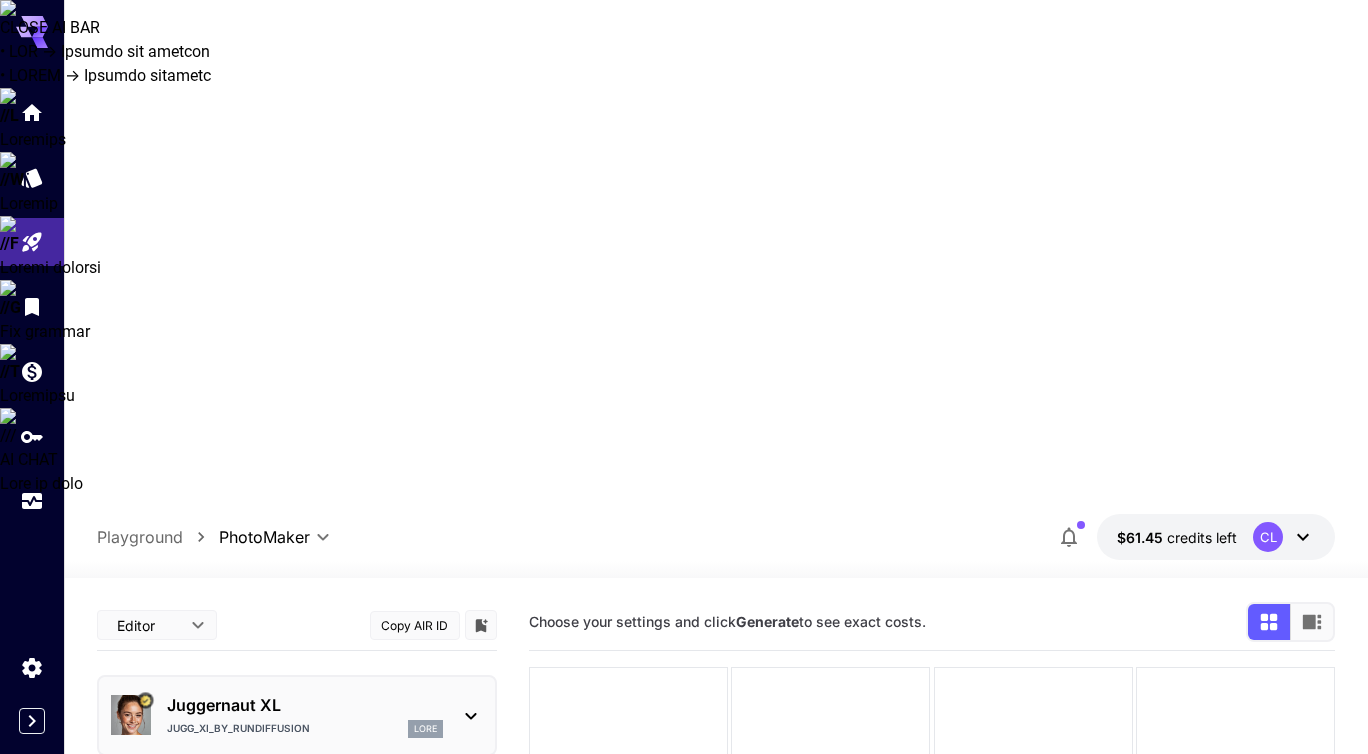 click at bounding box center (471, 716) 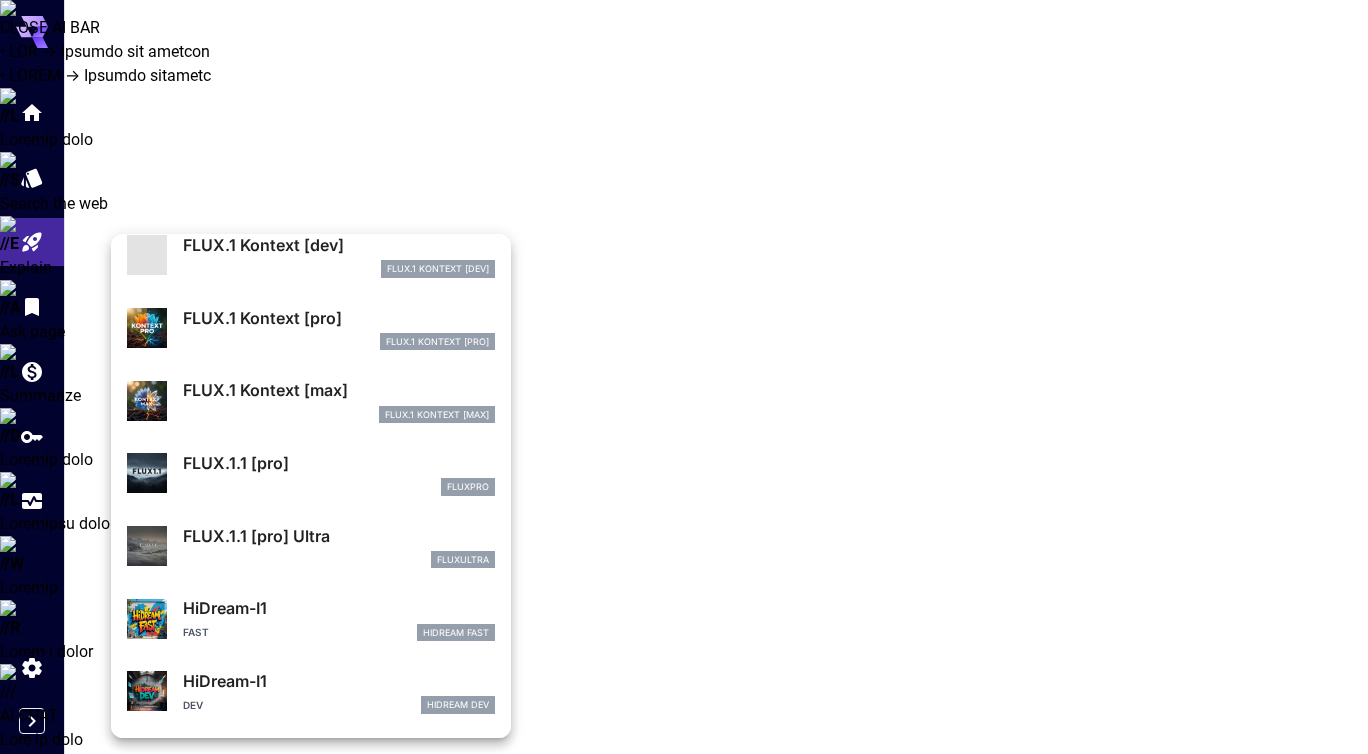 scroll, scrollTop: 0, scrollLeft: 0, axis: both 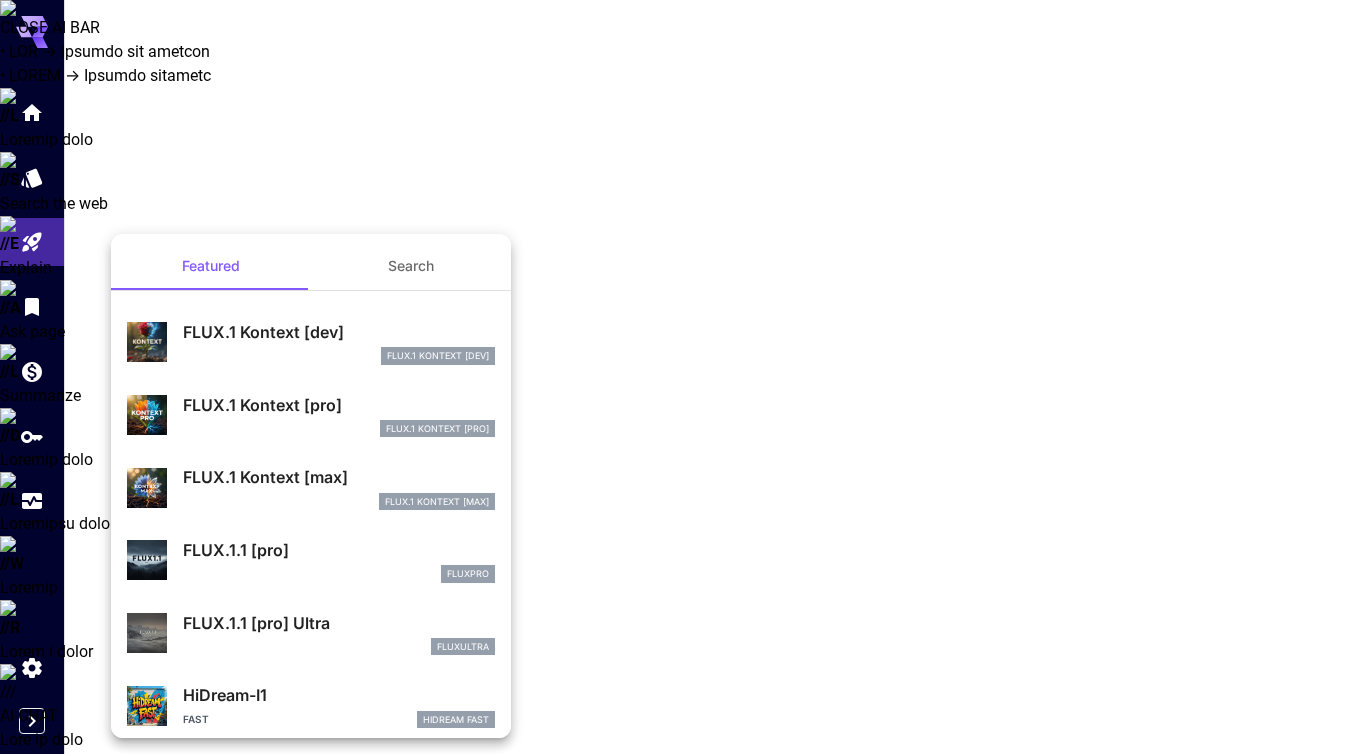 click at bounding box center (684, 377) 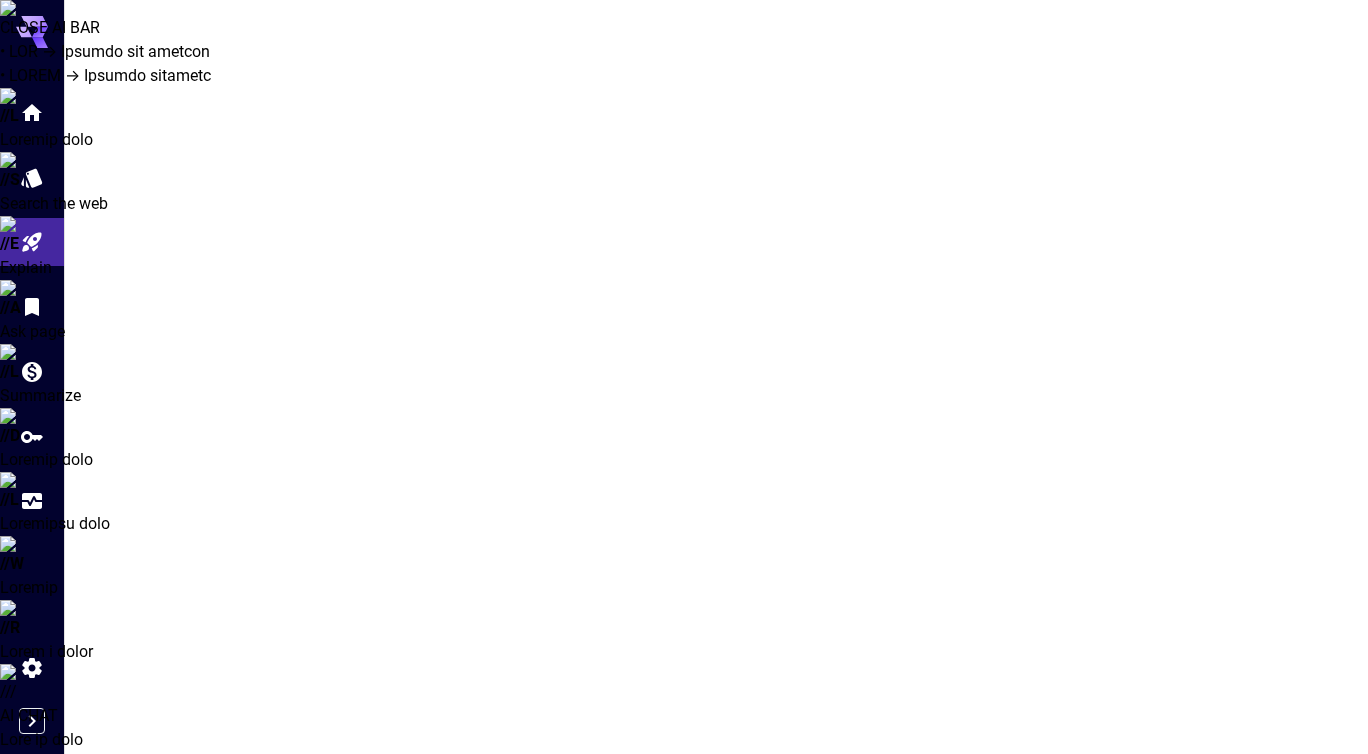 click on "**********" at bounding box center [684, 1220] 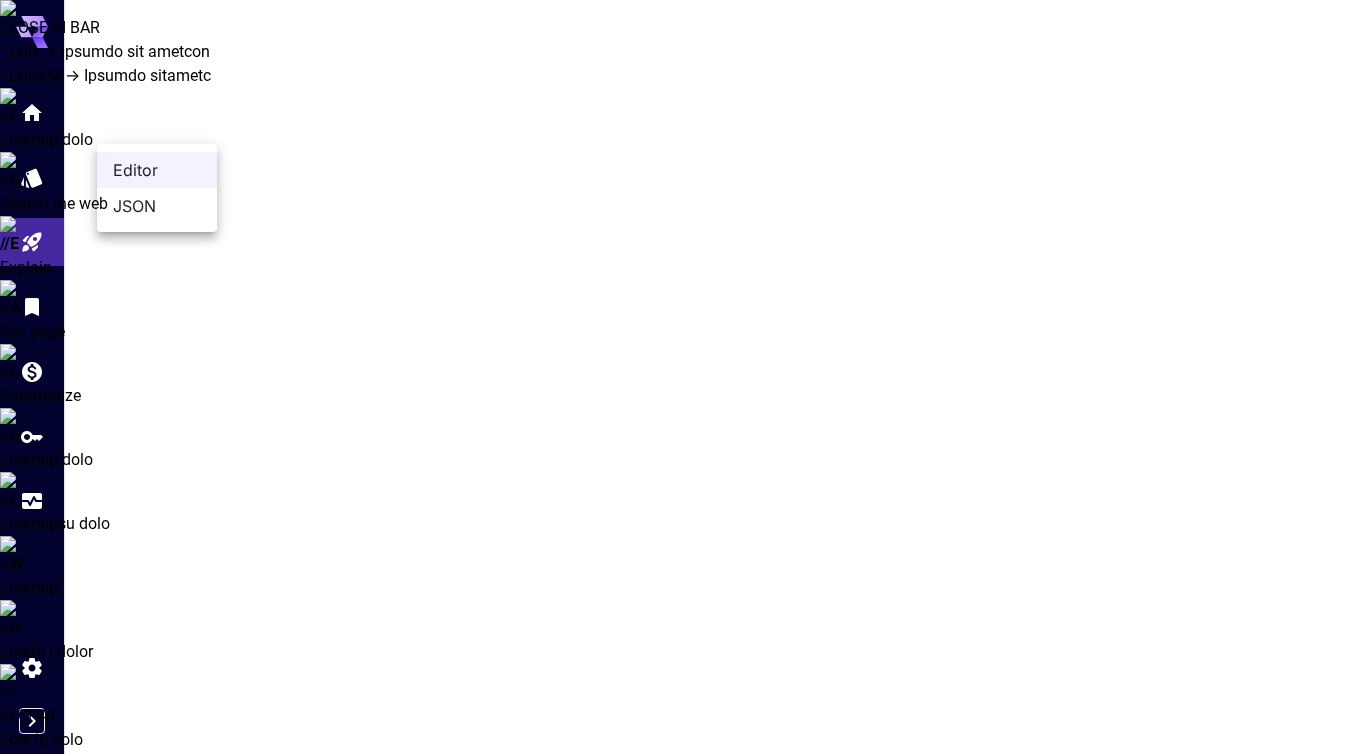 click at bounding box center [684, 377] 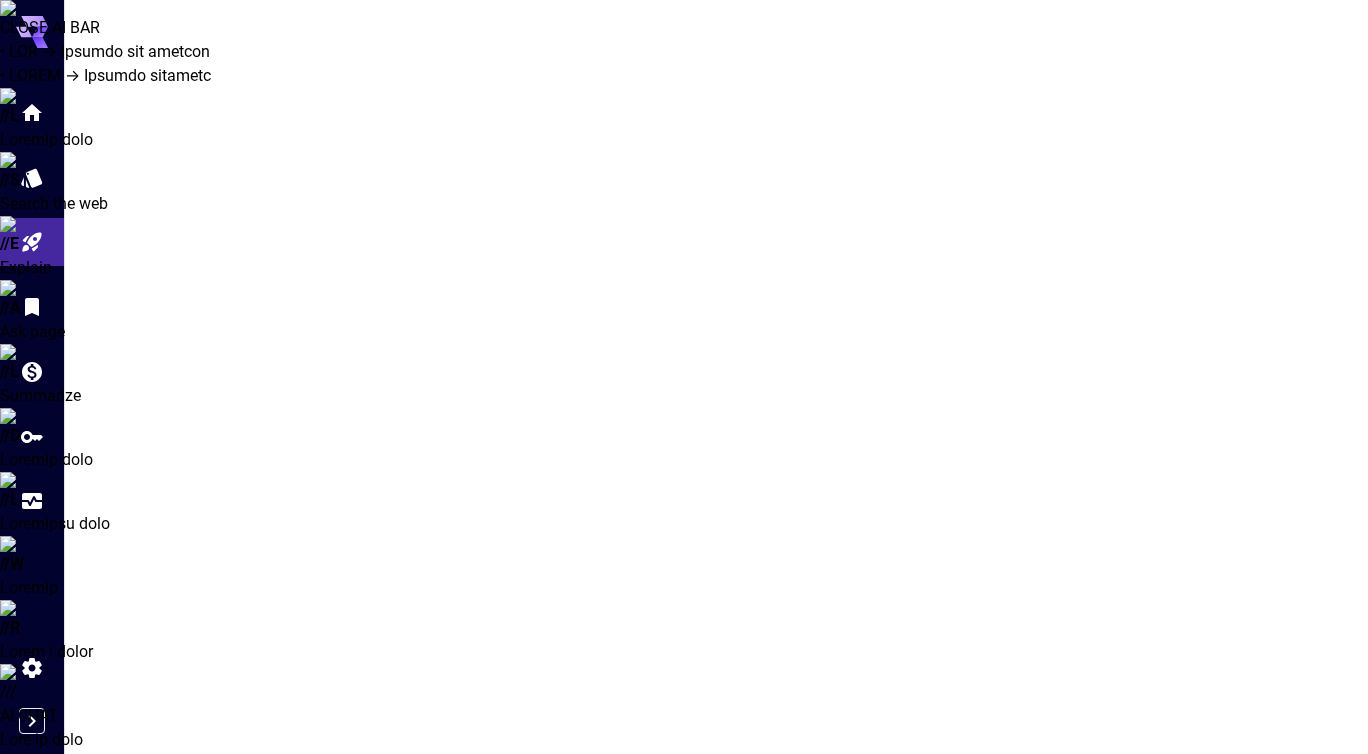 click on "**********" at bounding box center [684, 1220] 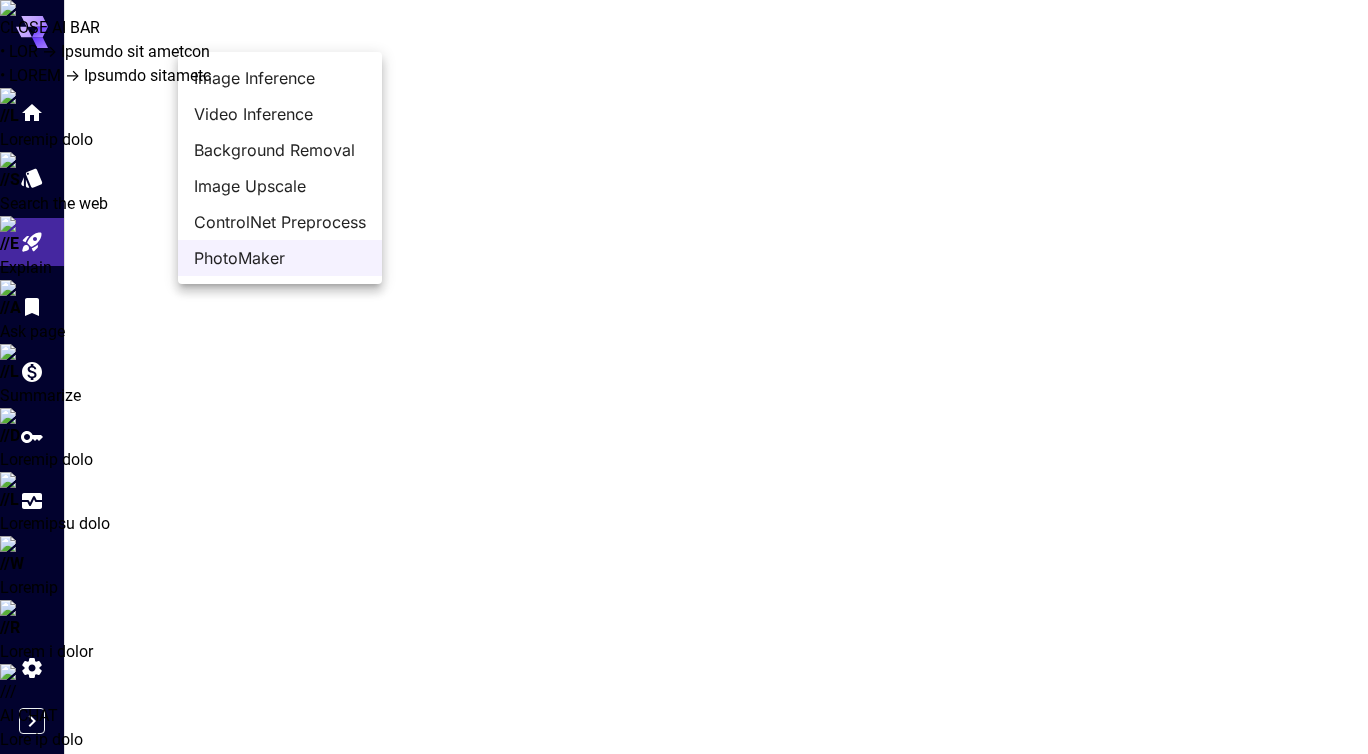 click on "ControlNet Preprocess" at bounding box center [280, 78] 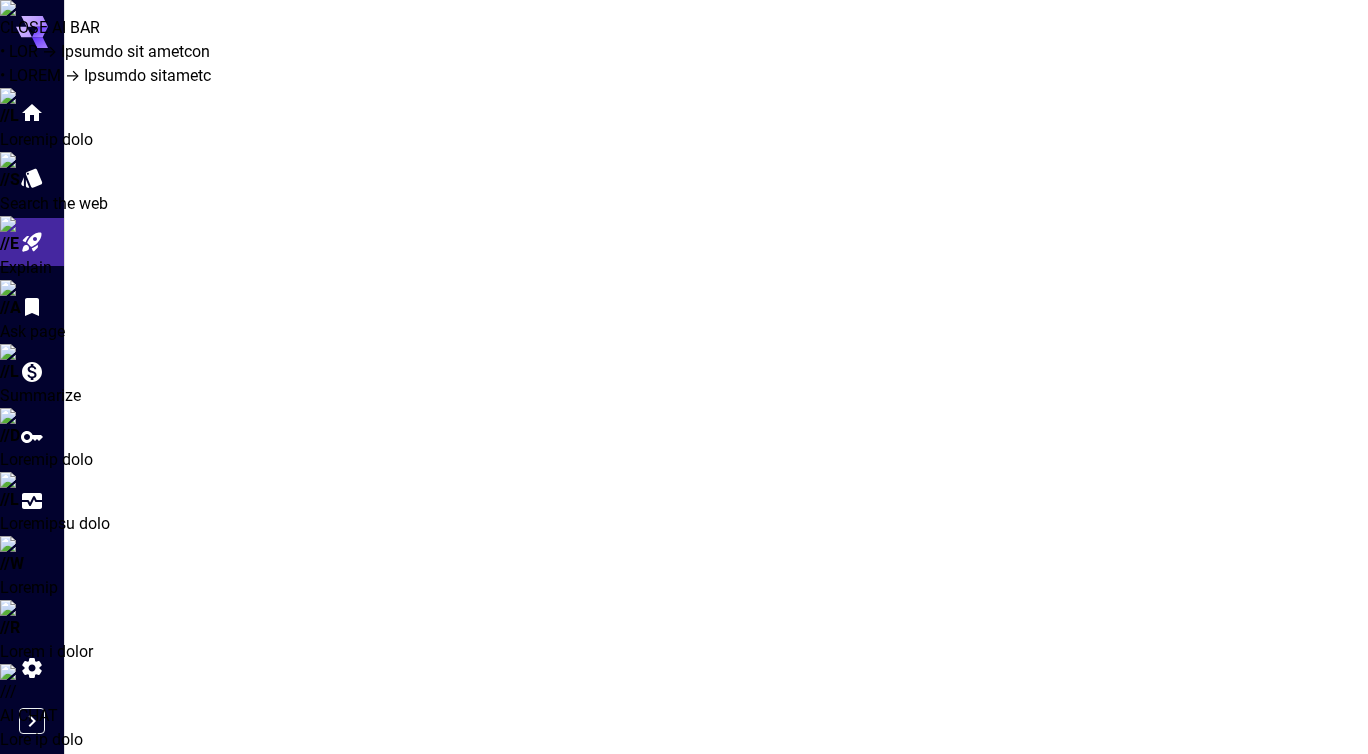 scroll, scrollTop: 0, scrollLeft: 0, axis: both 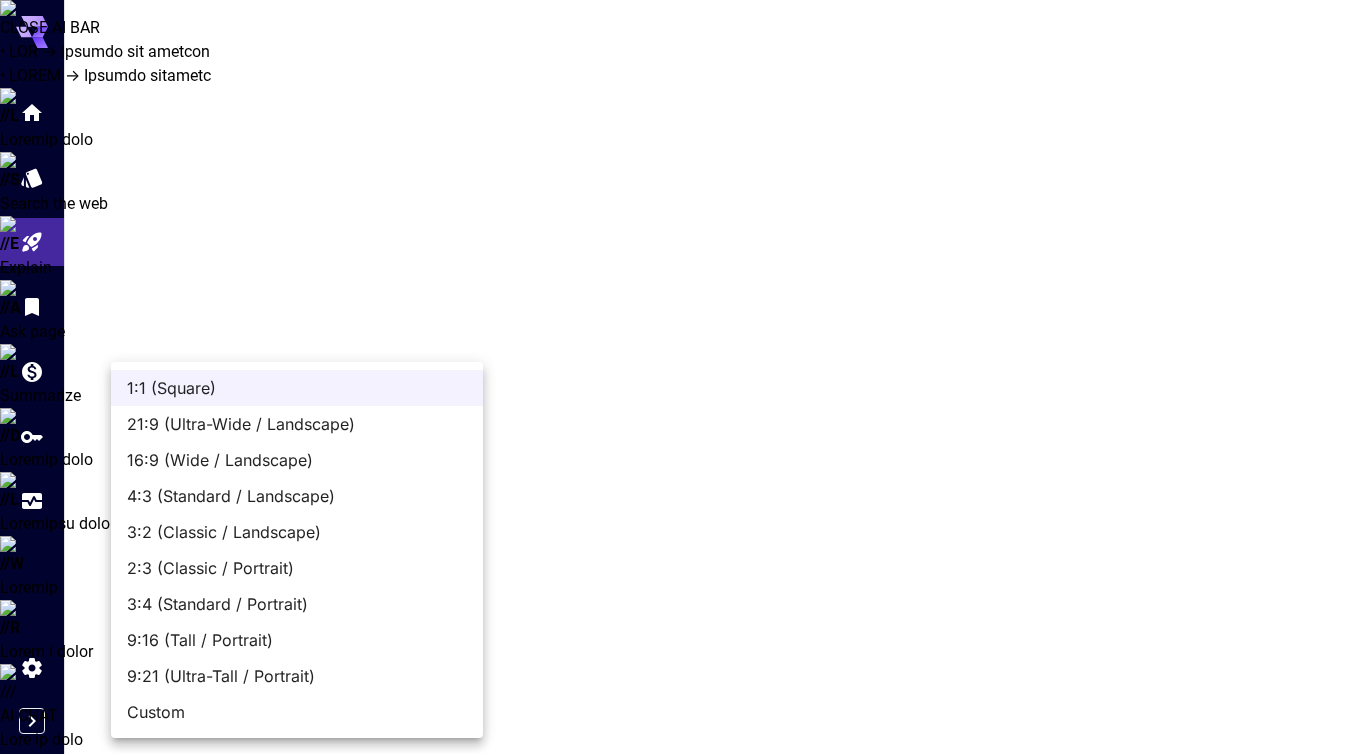 click on "9:16 (Tall / Portrait)" at bounding box center (297, 388) 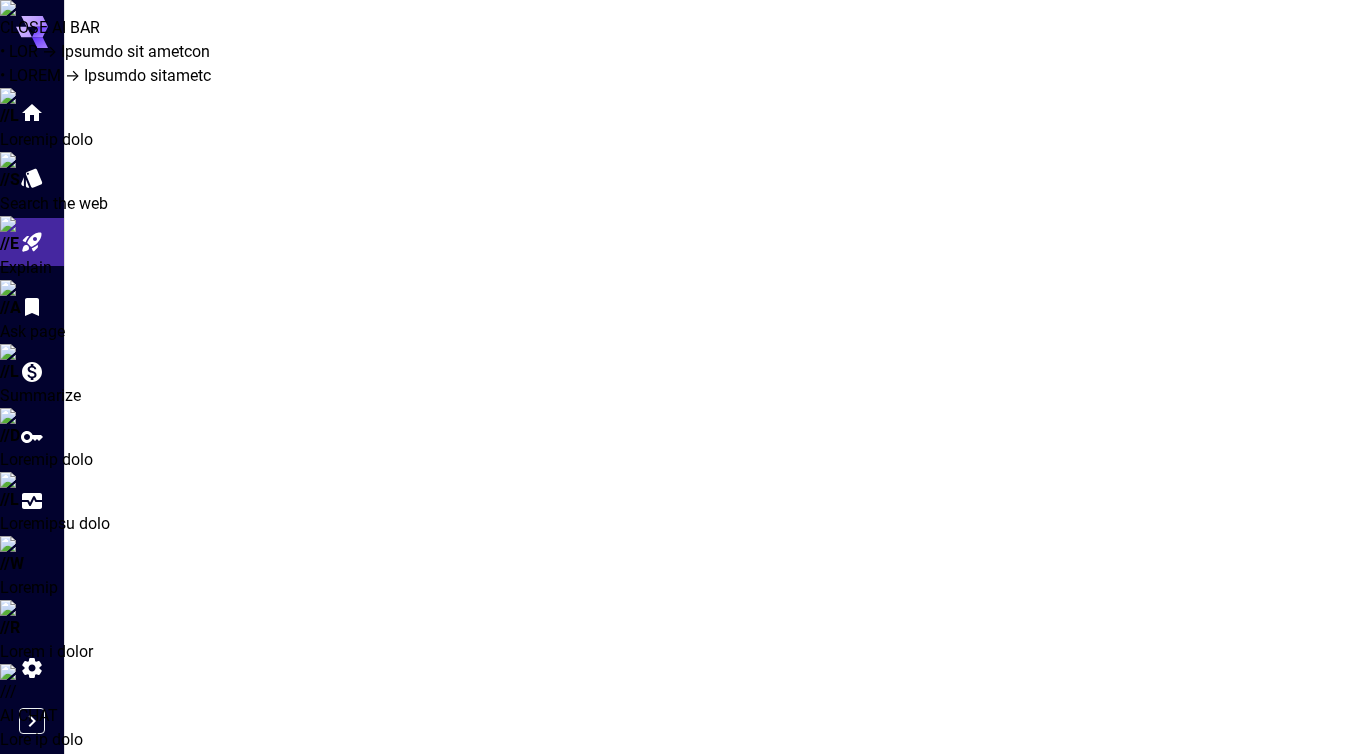 scroll, scrollTop: 434, scrollLeft: 0, axis: vertical 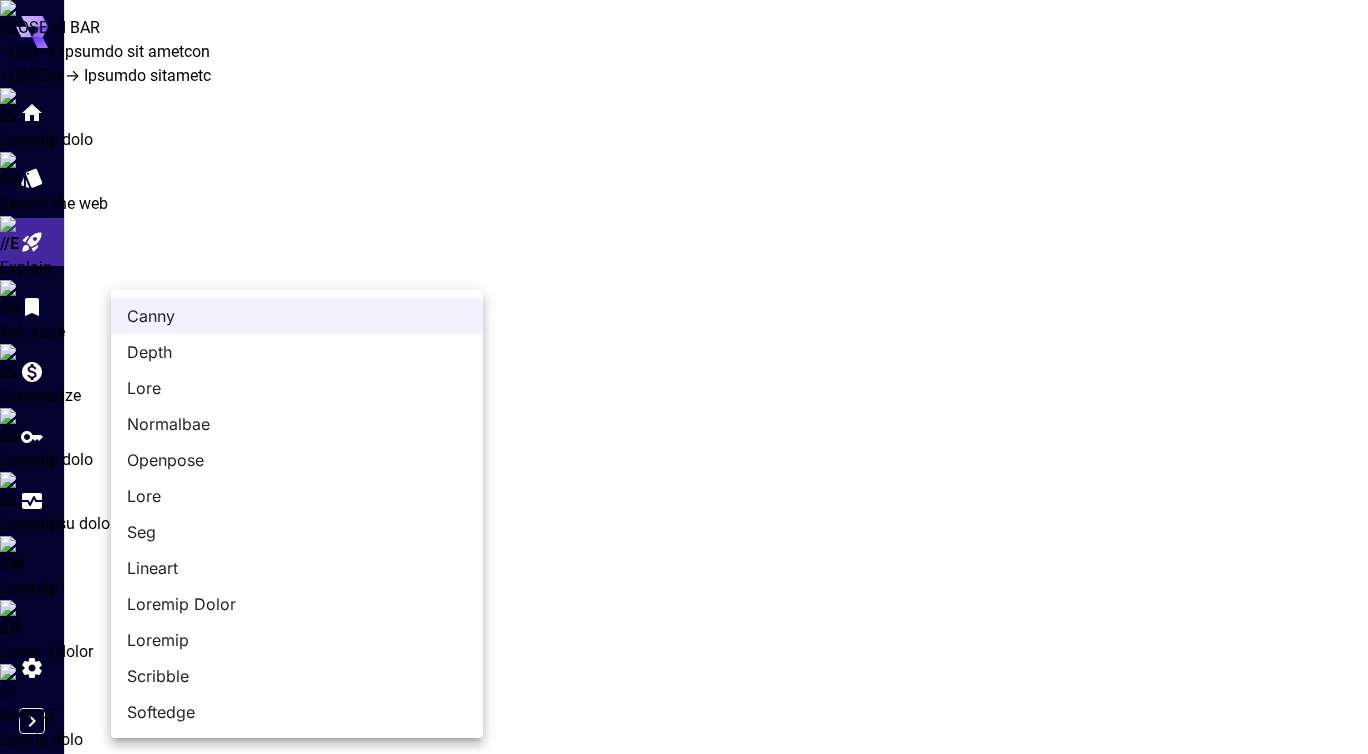 click at bounding box center [684, 377] 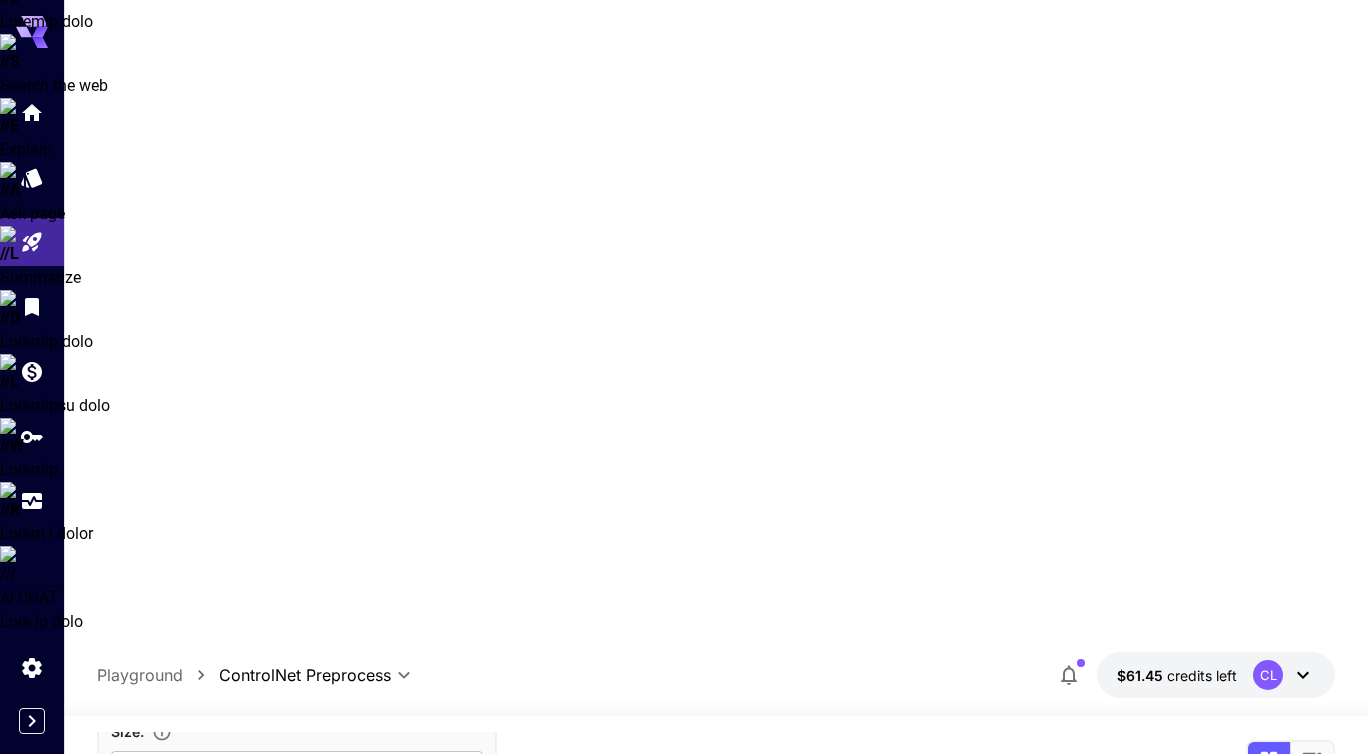 scroll, scrollTop: 125, scrollLeft: 0, axis: vertical 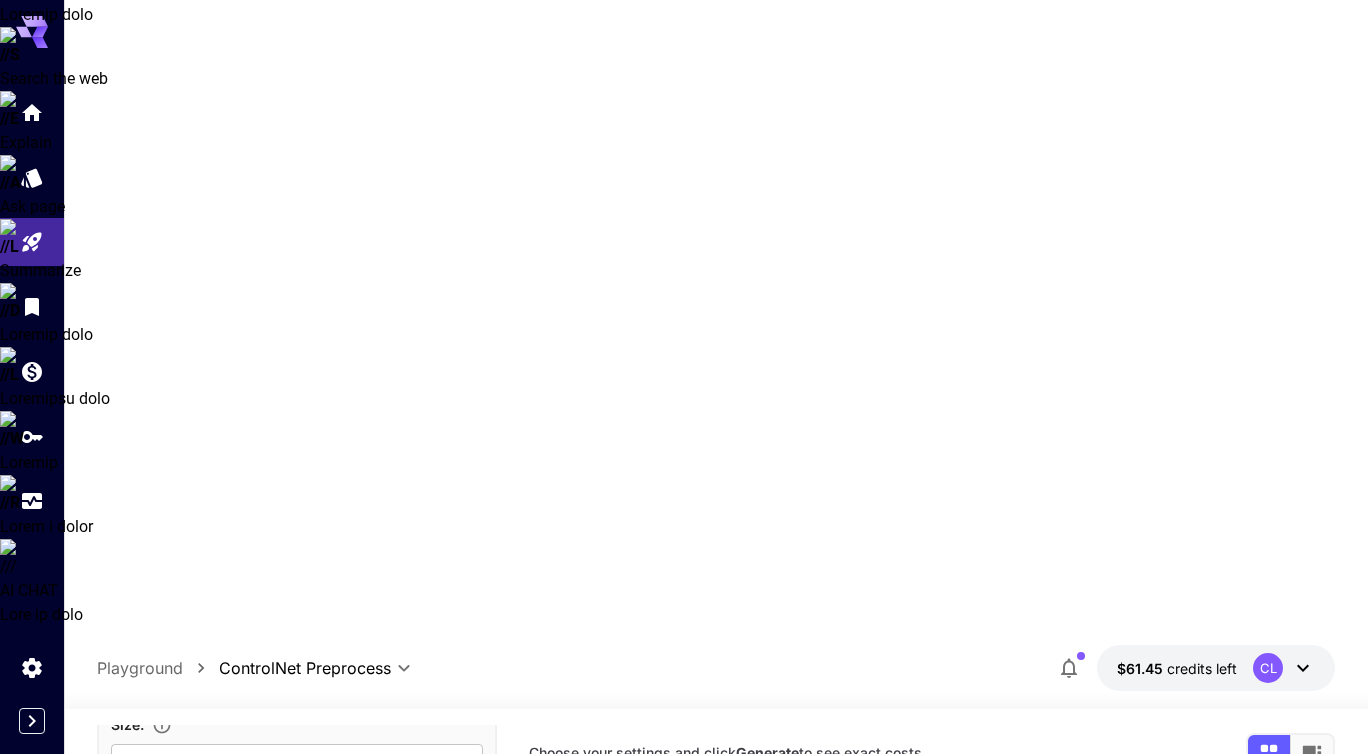 click at bounding box center (471, 1285) 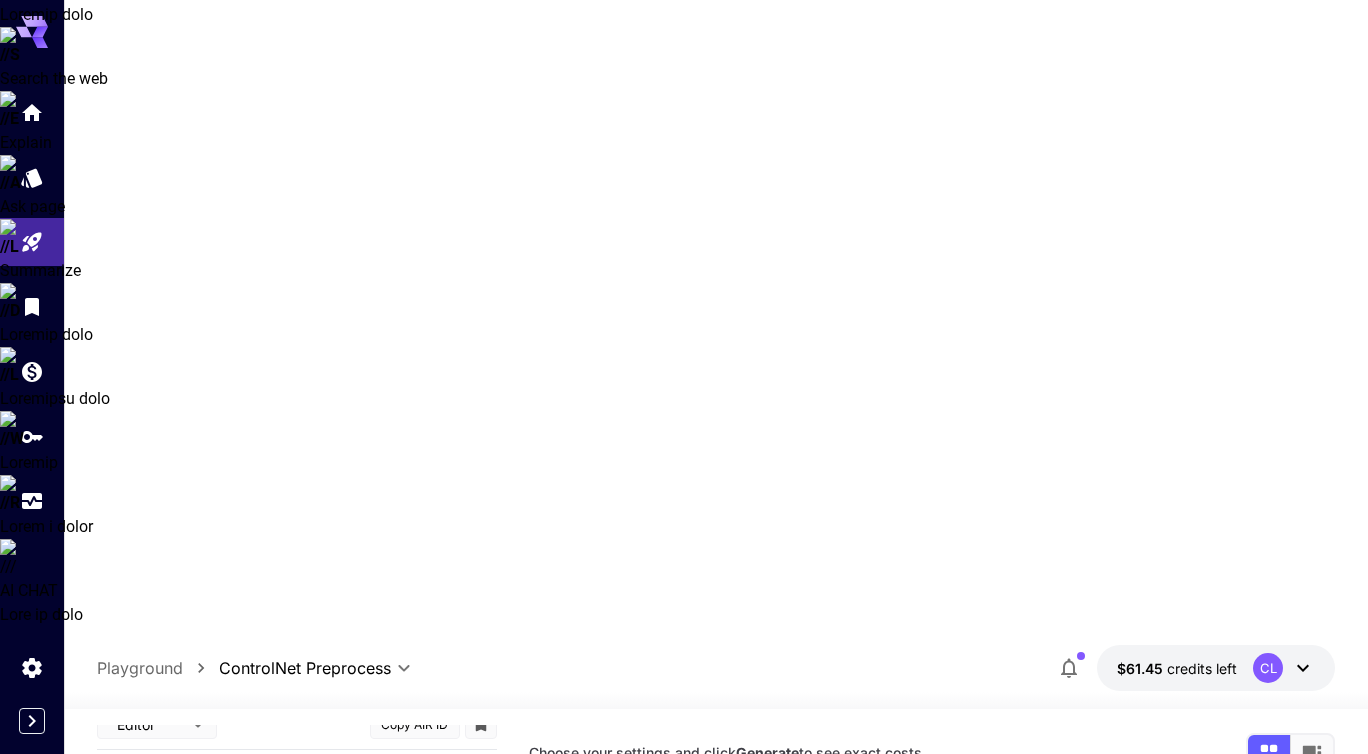 scroll, scrollTop: 0, scrollLeft: 0, axis: both 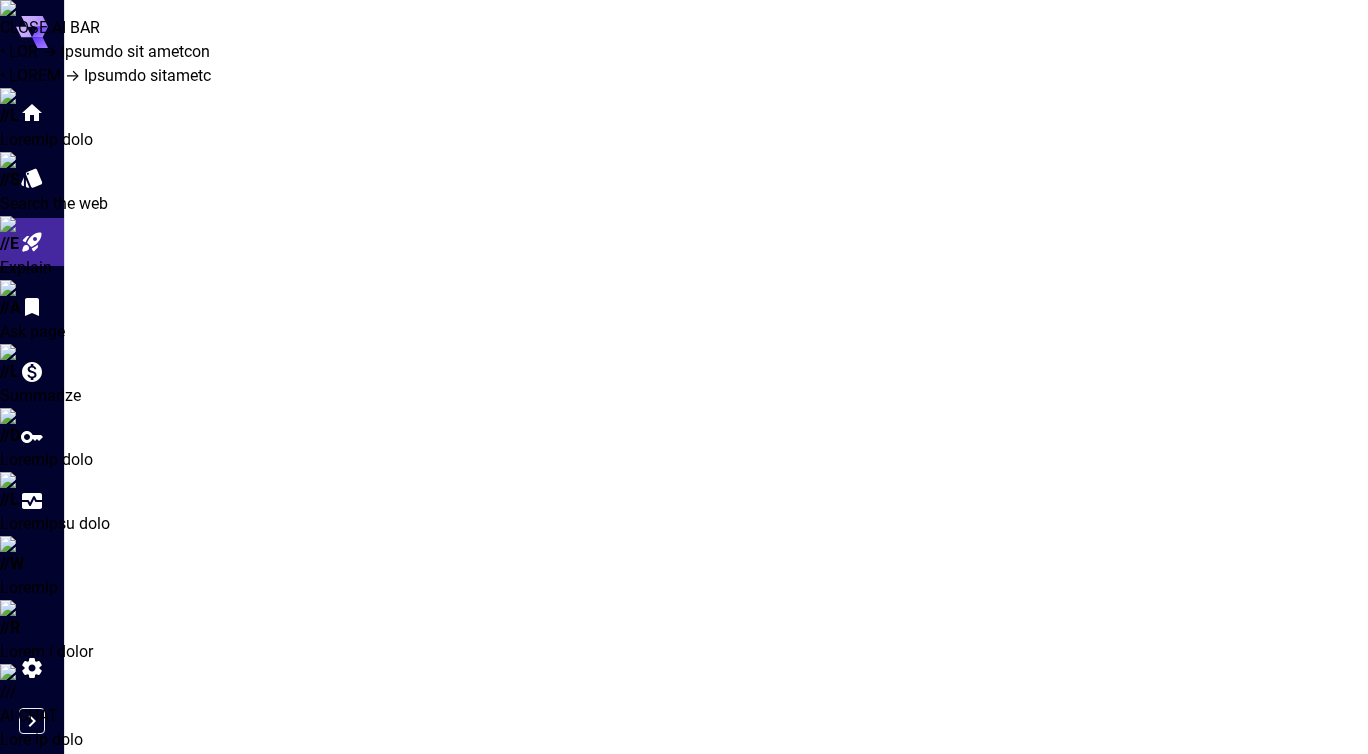 click at bounding box center [471, 1020] 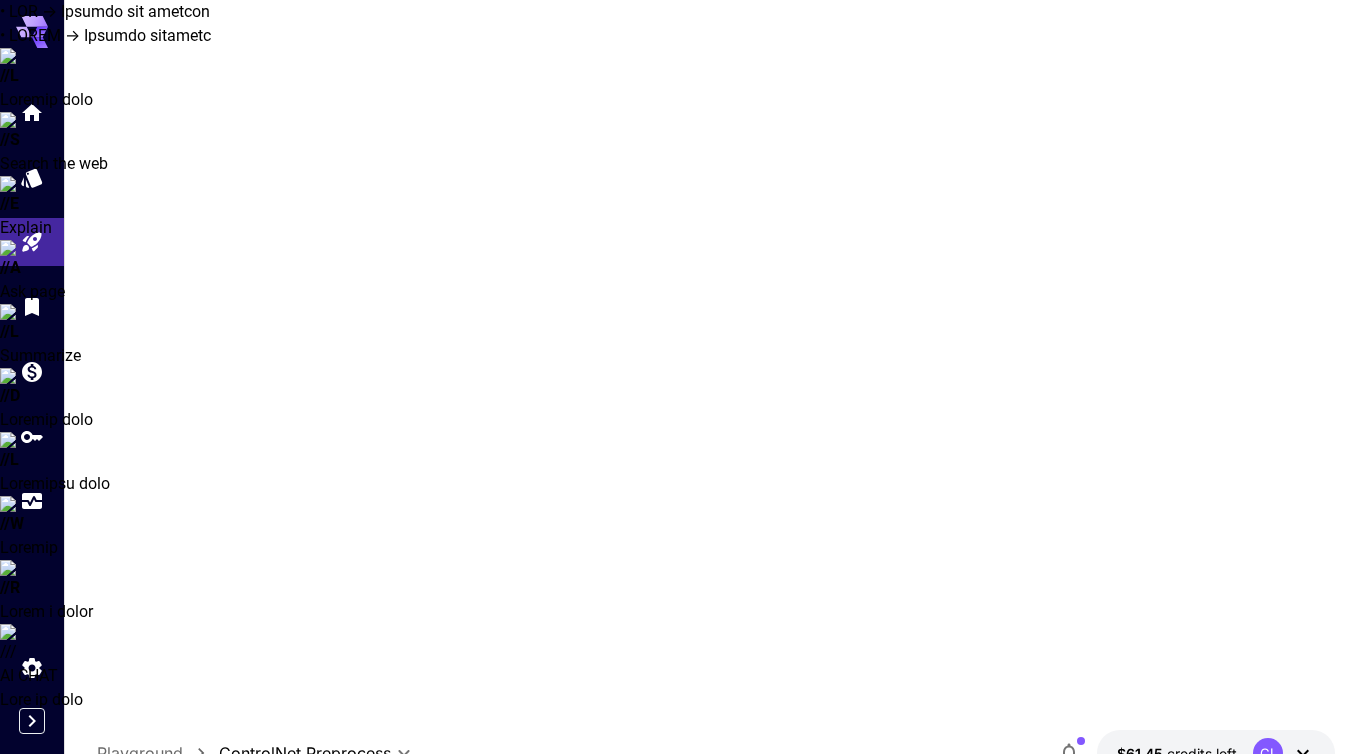 scroll, scrollTop: 44, scrollLeft: 0, axis: vertical 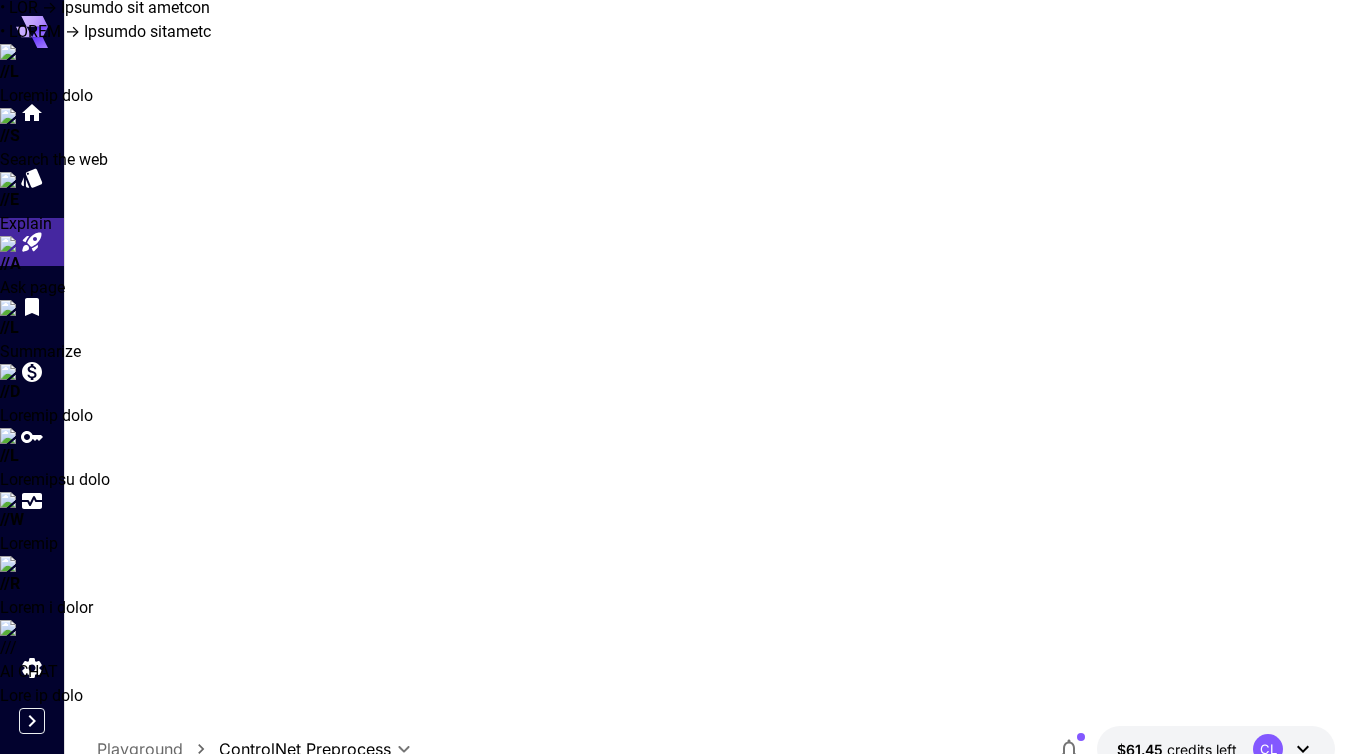 click at bounding box center [471, 1109] 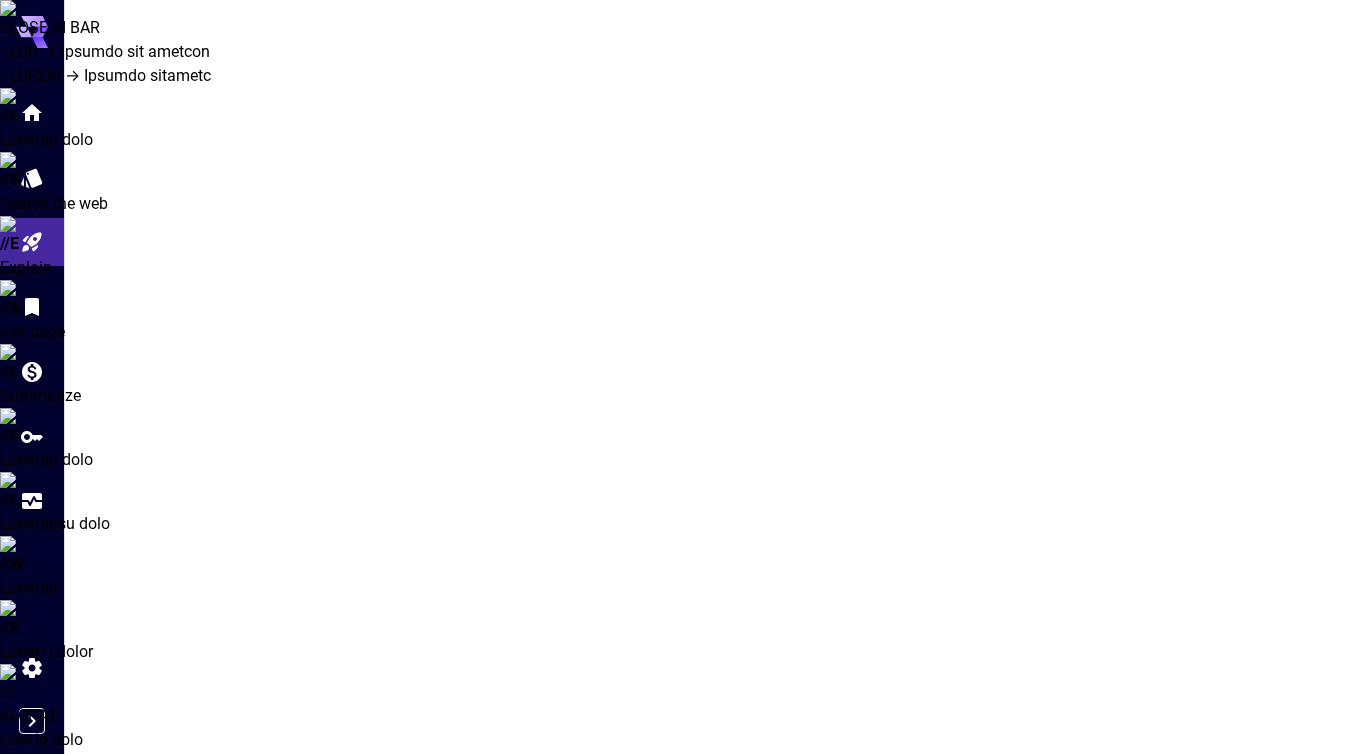 click on "**********" at bounding box center [684, 1220] 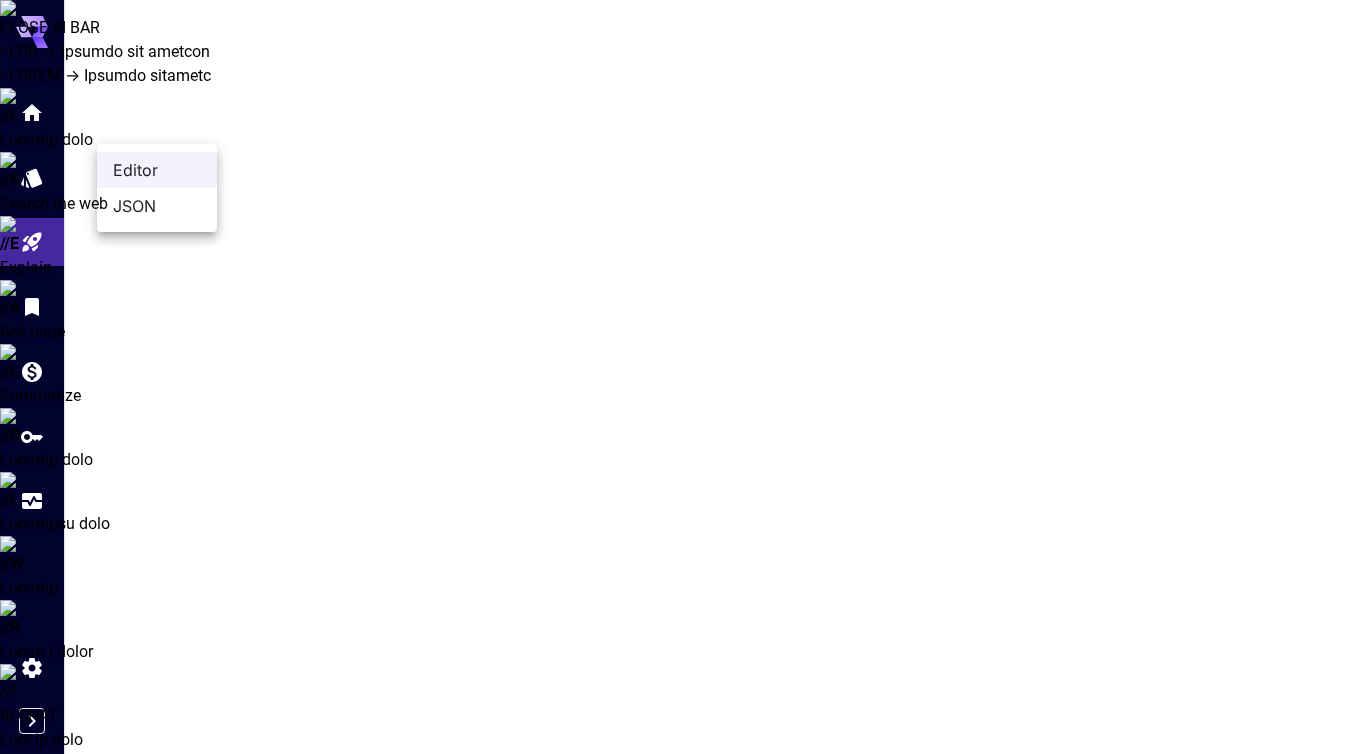 click on "JSON" at bounding box center (157, 170) 